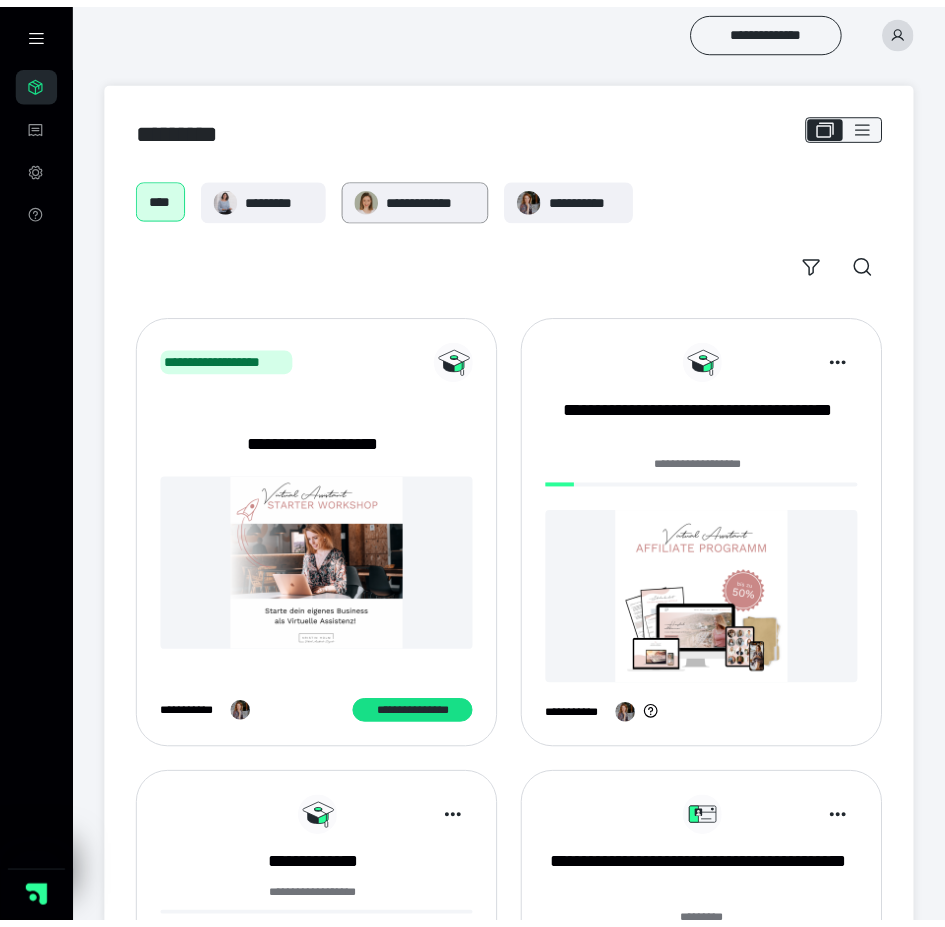 scroll, scrollTop: 0, scrollLeft: 0, axis: both 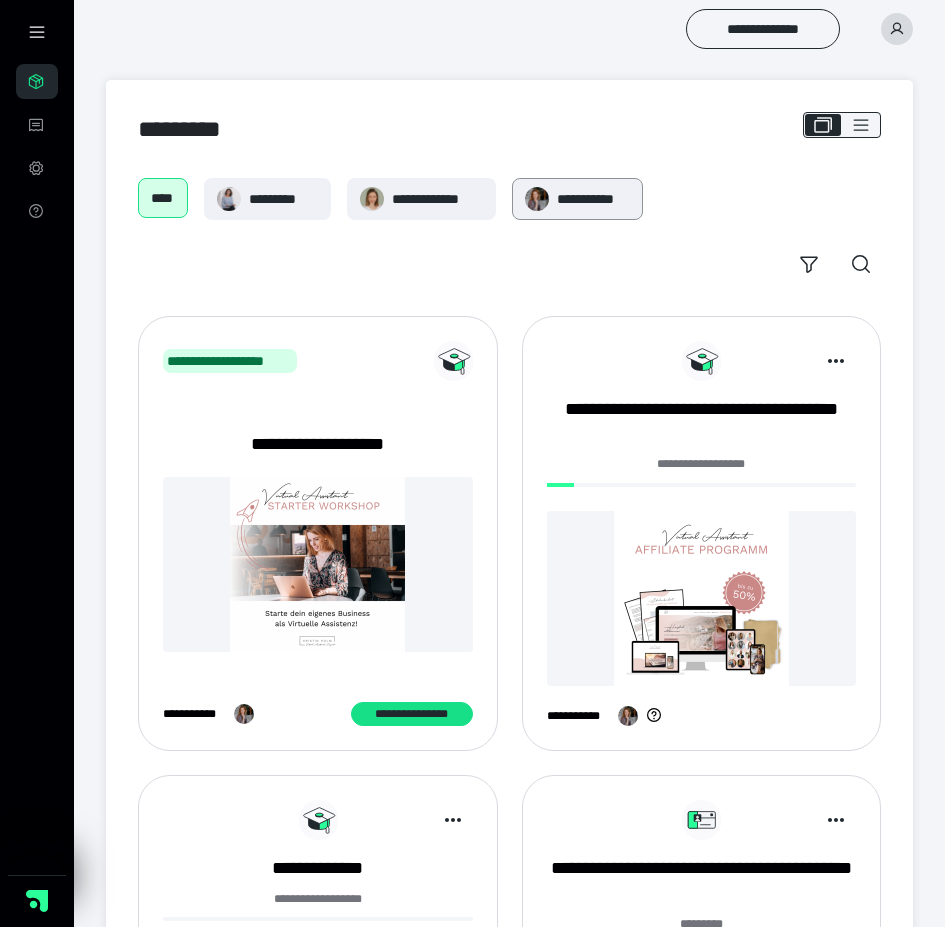 click at bounding box center [537, 199] 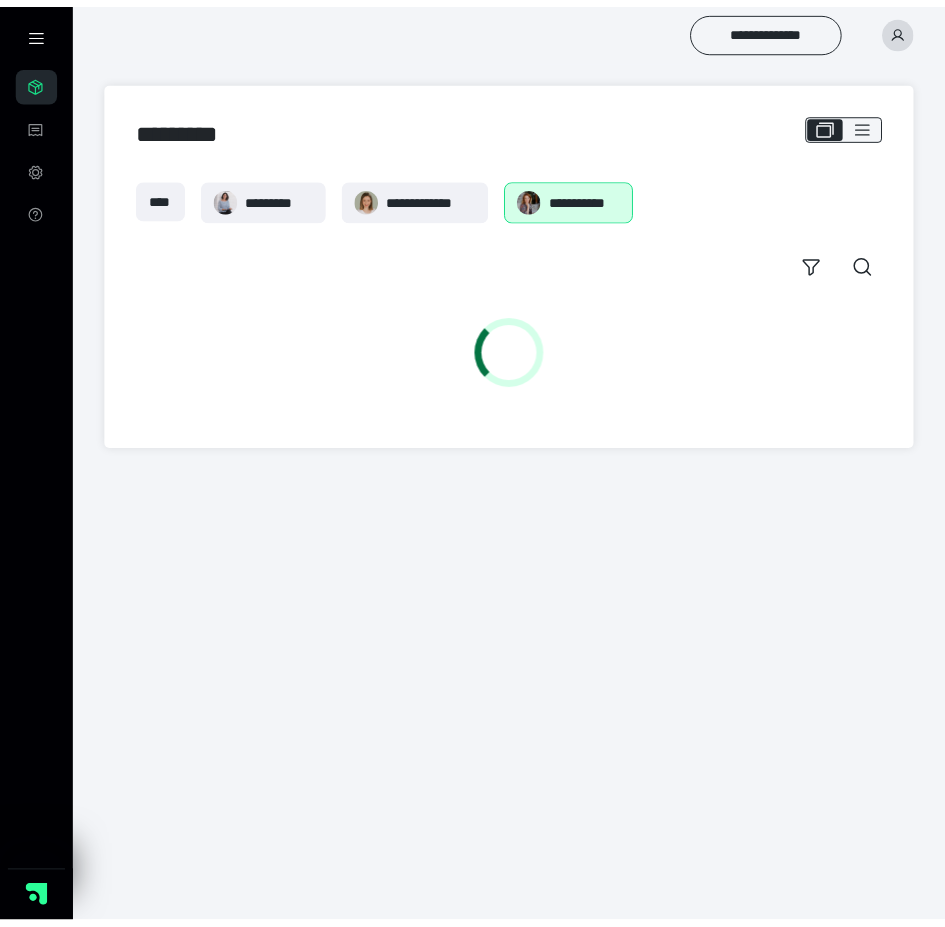 scroll, scrollTop: 0, scrollLeft: 0, axis: both 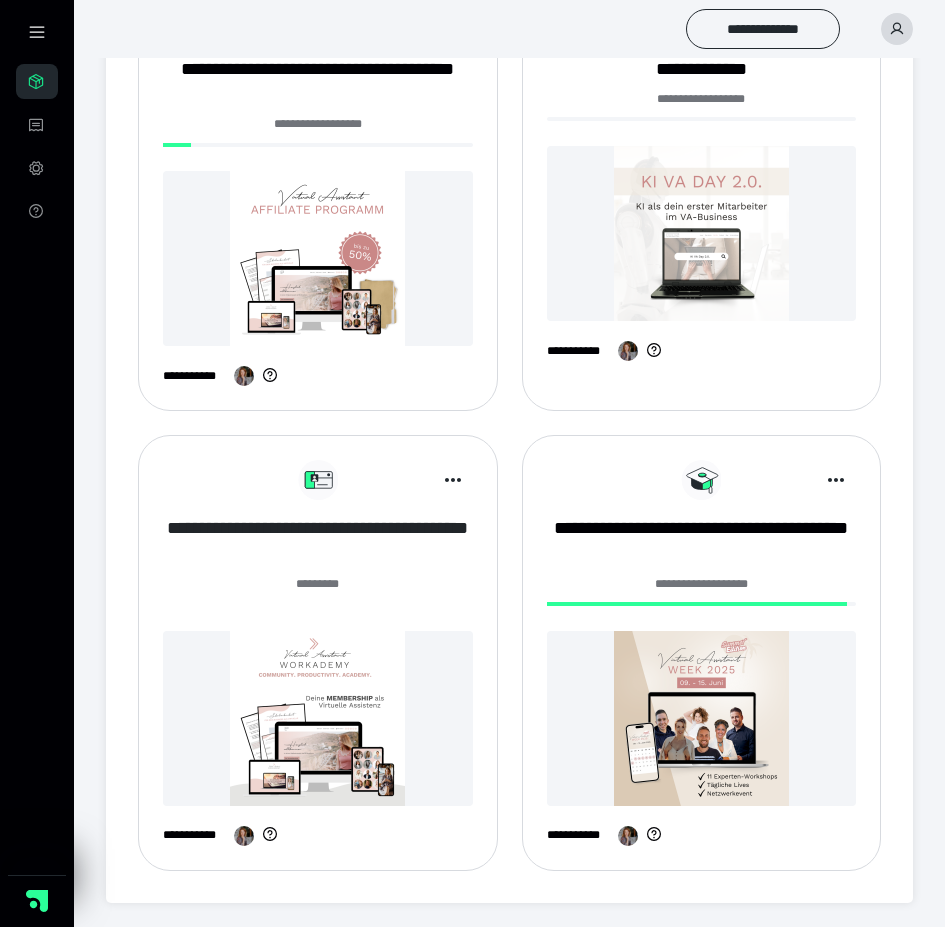 click on "**********" at bounding box center [318, 541] 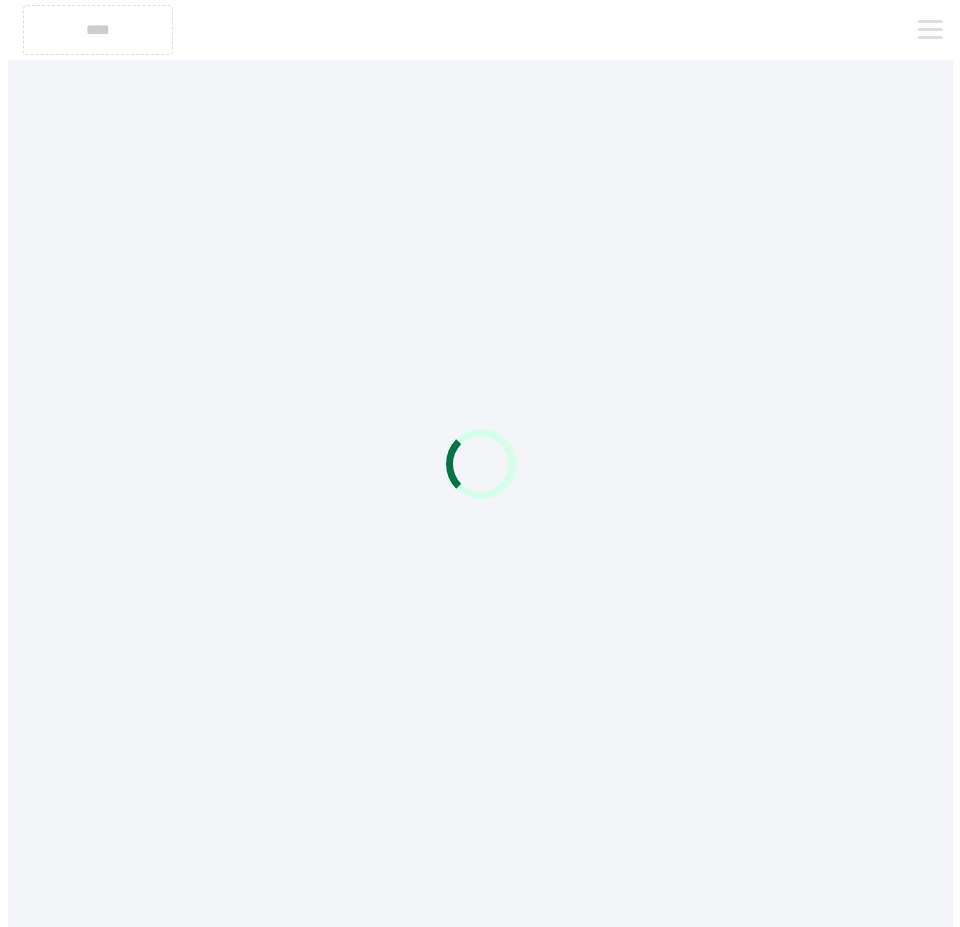 scroll, scrollTop: 0, scrollLeft: 0, axis: both 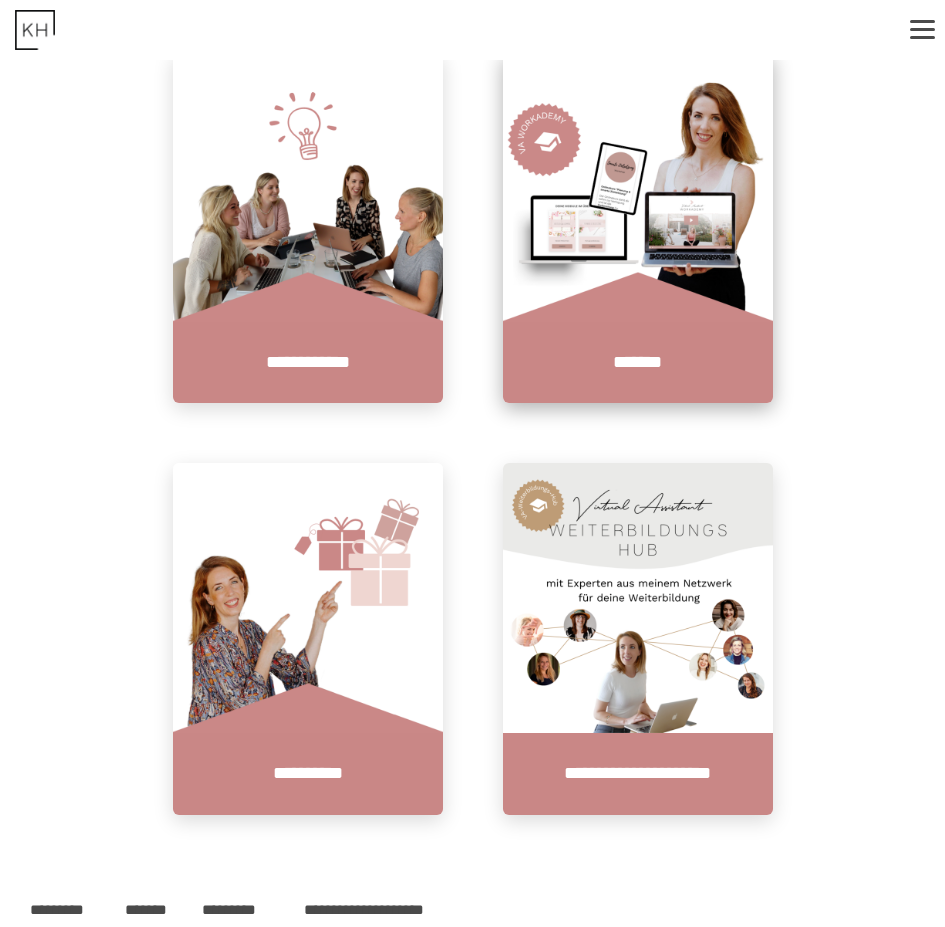 click at bounding box center [638, 187] 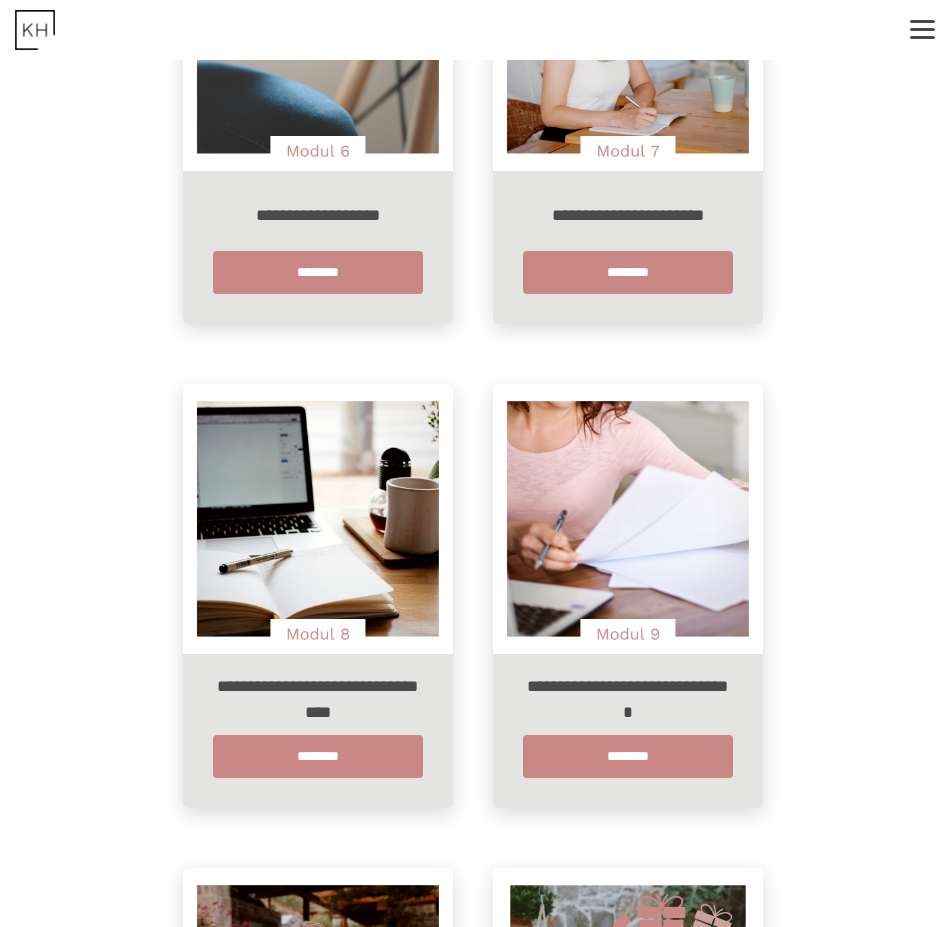 scroll, scrollTop: 2000, scrollLeft: 0, axis: vertical 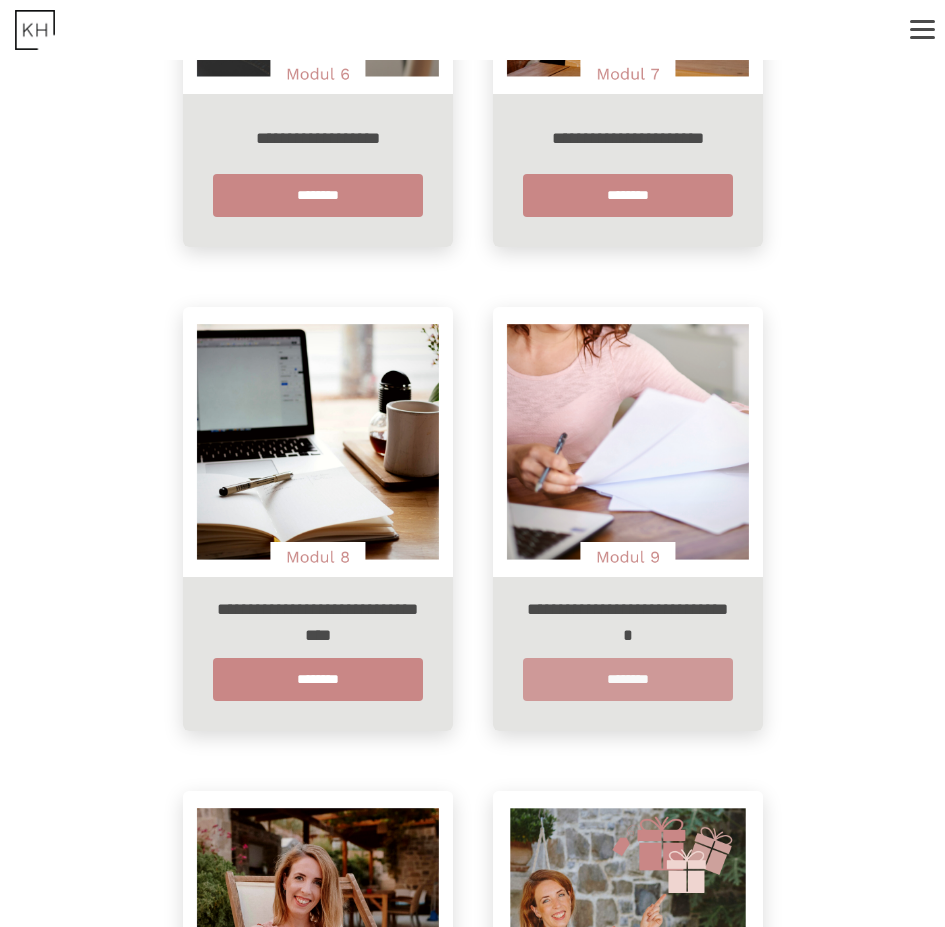 click on "********" at bounding box center [628, 679] 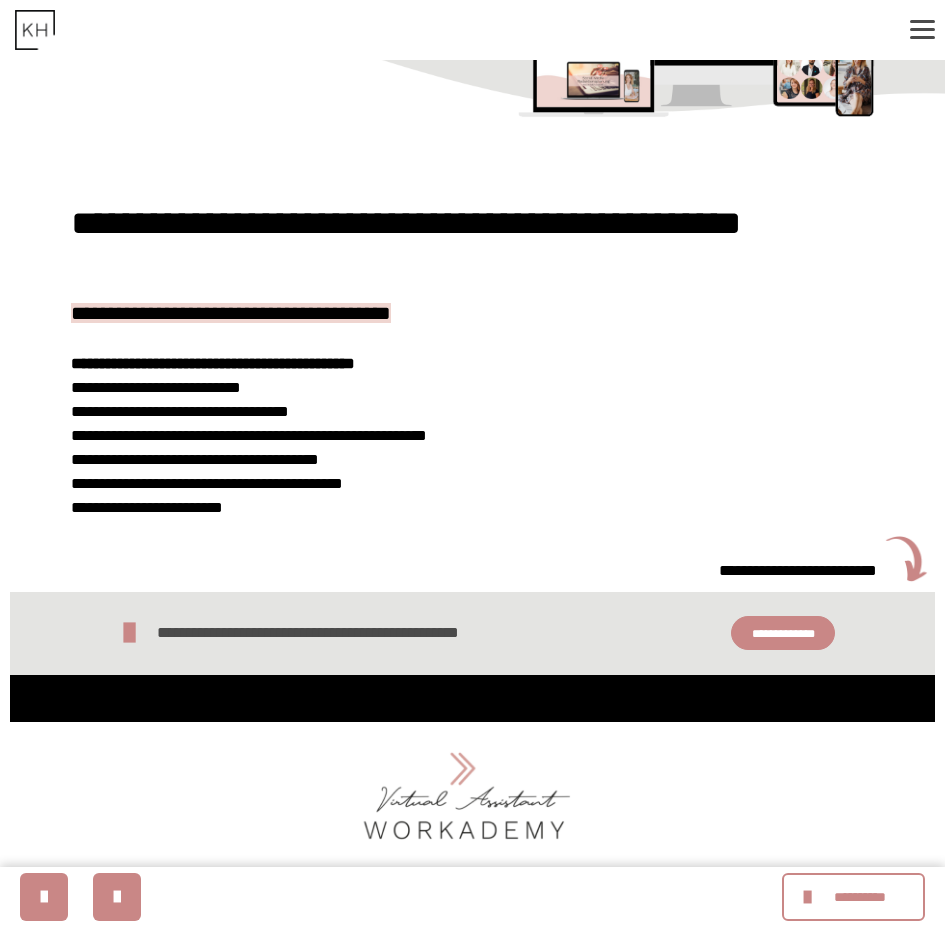 scroll, scrollTop: 0, scrollLeft: 0, axis: both 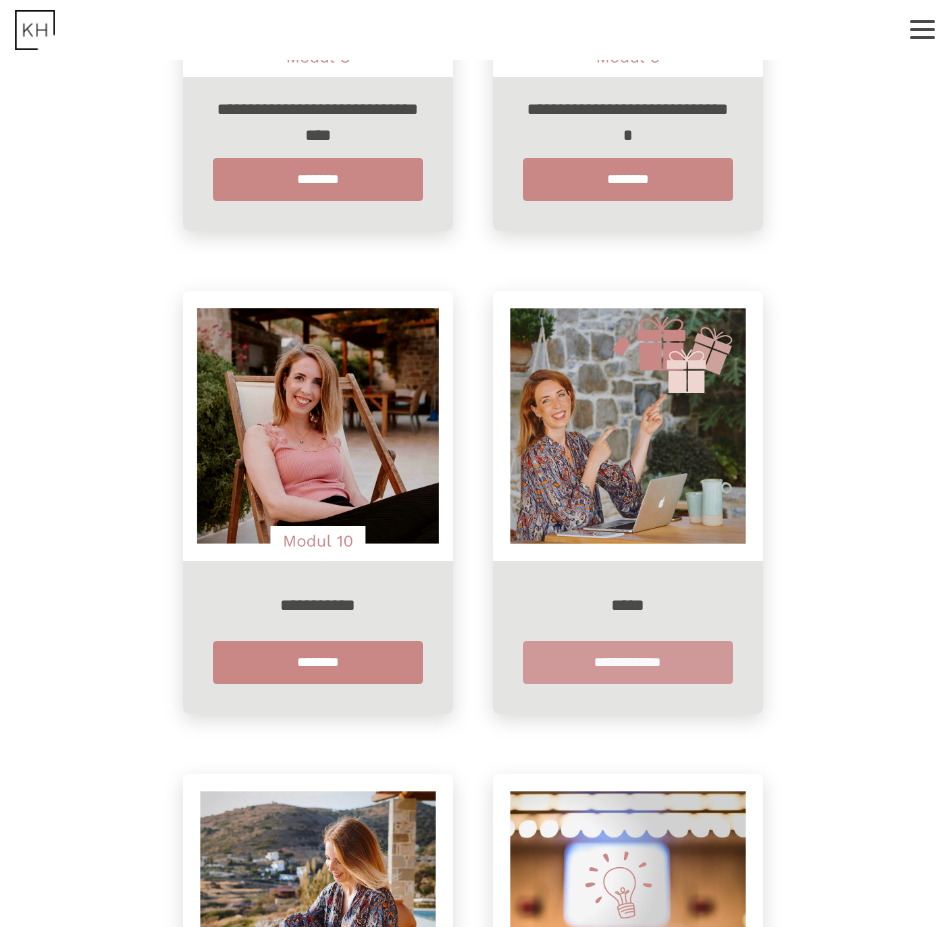 click on "**********" at bounding box center (628, 662) 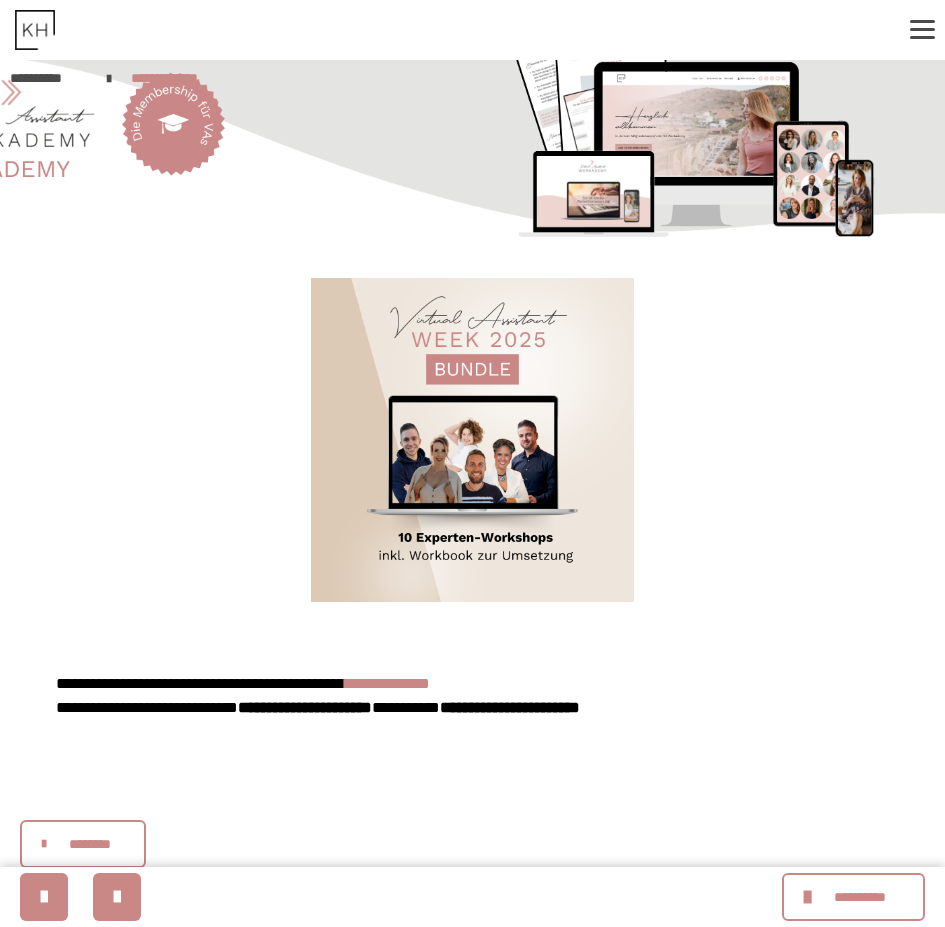 scroll, scrollTop: 0, scrollLeft: 0, axis: both 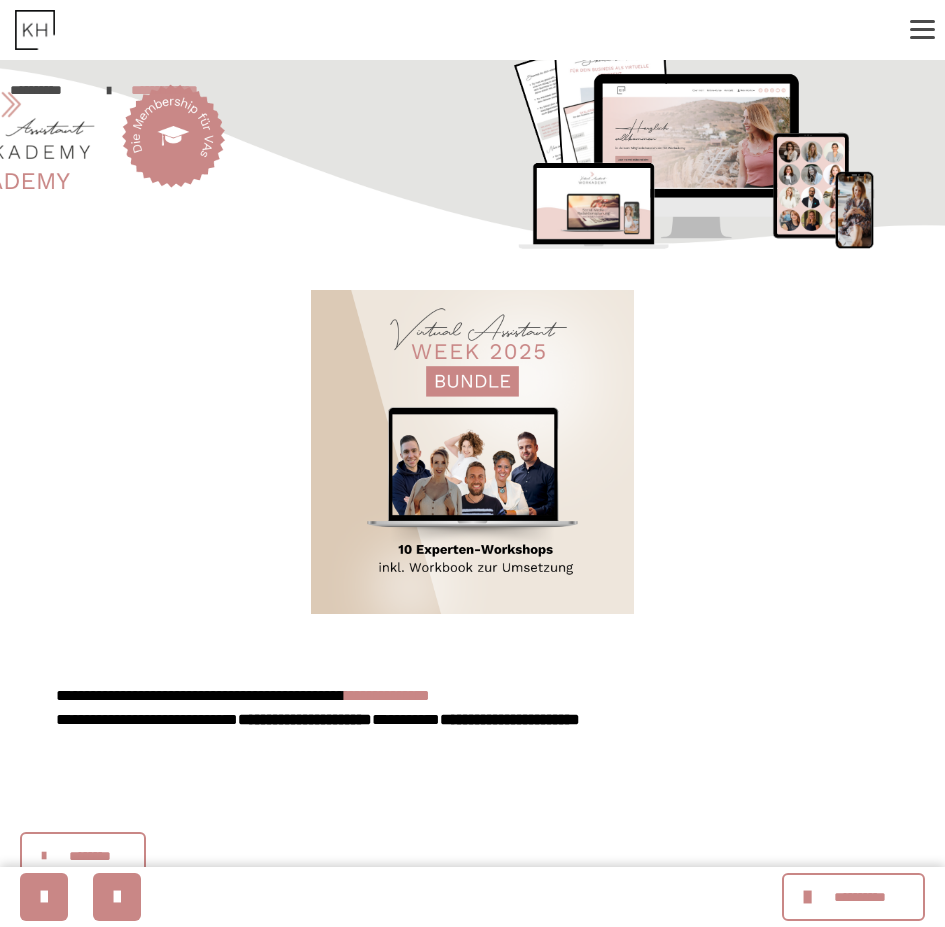 click on "**********" at bounding box center [178, 90] 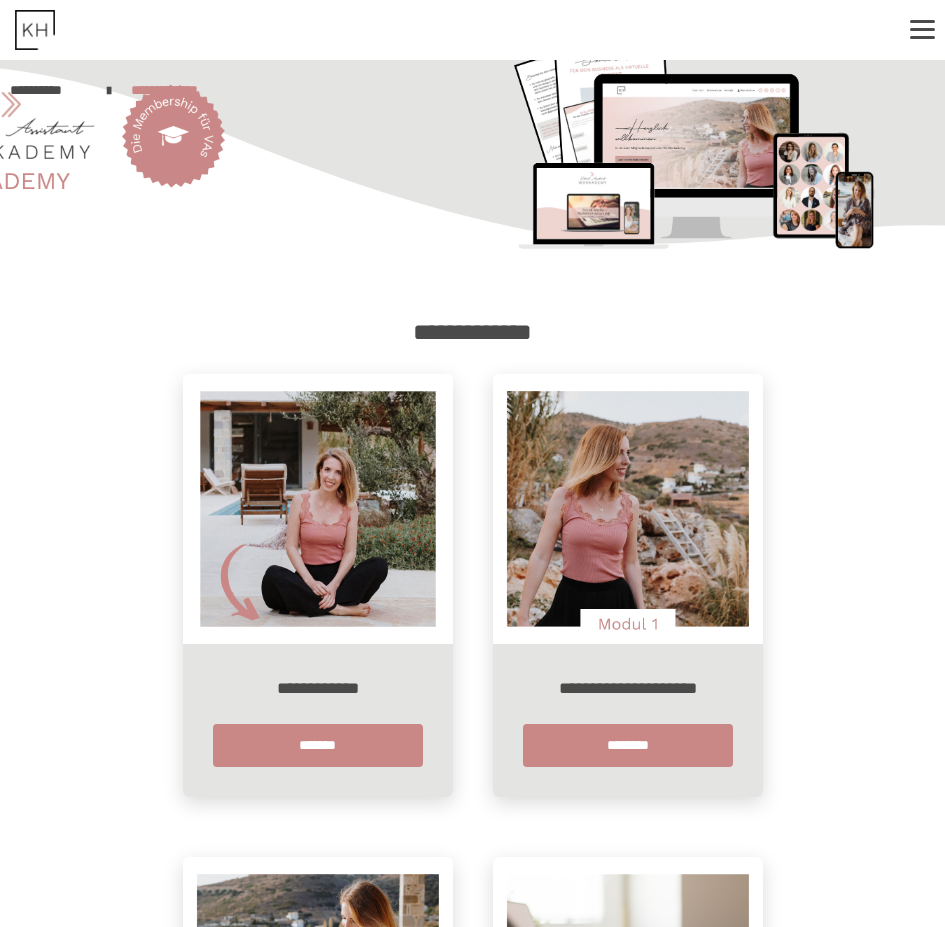click on "**********" at bounding box center (48, 90) 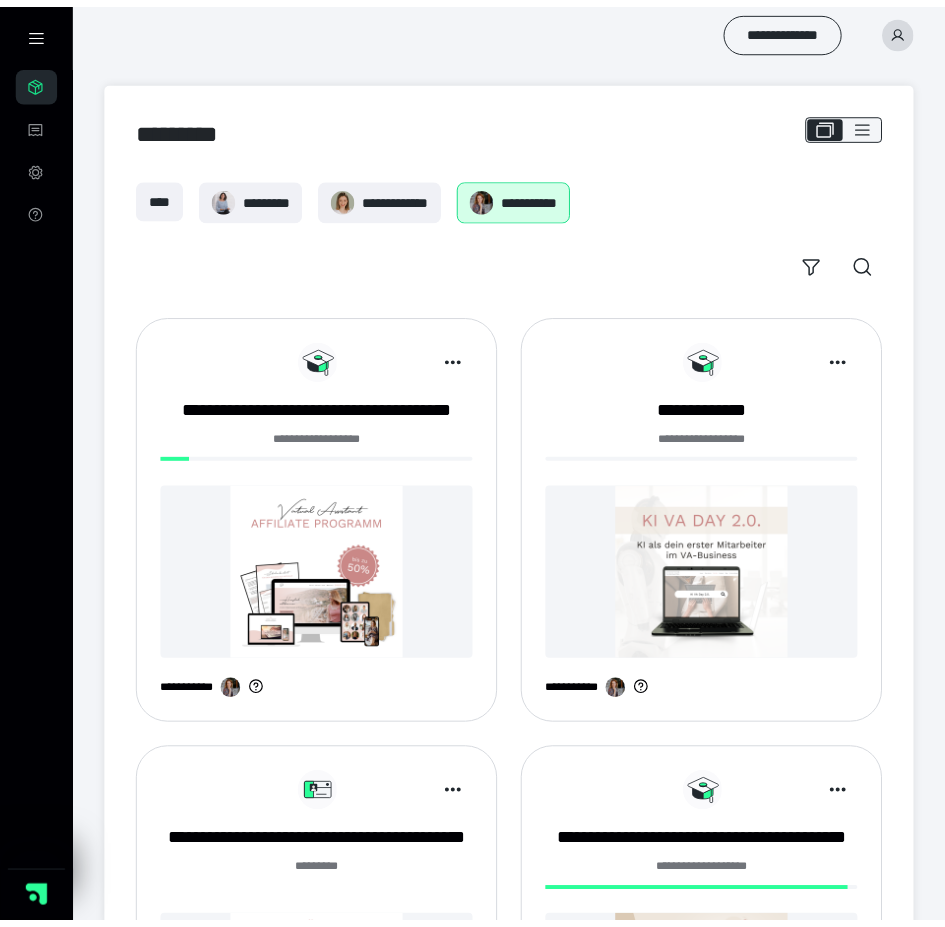 scroll, scrollTop: 0, scrollLeft: 0, axis: both 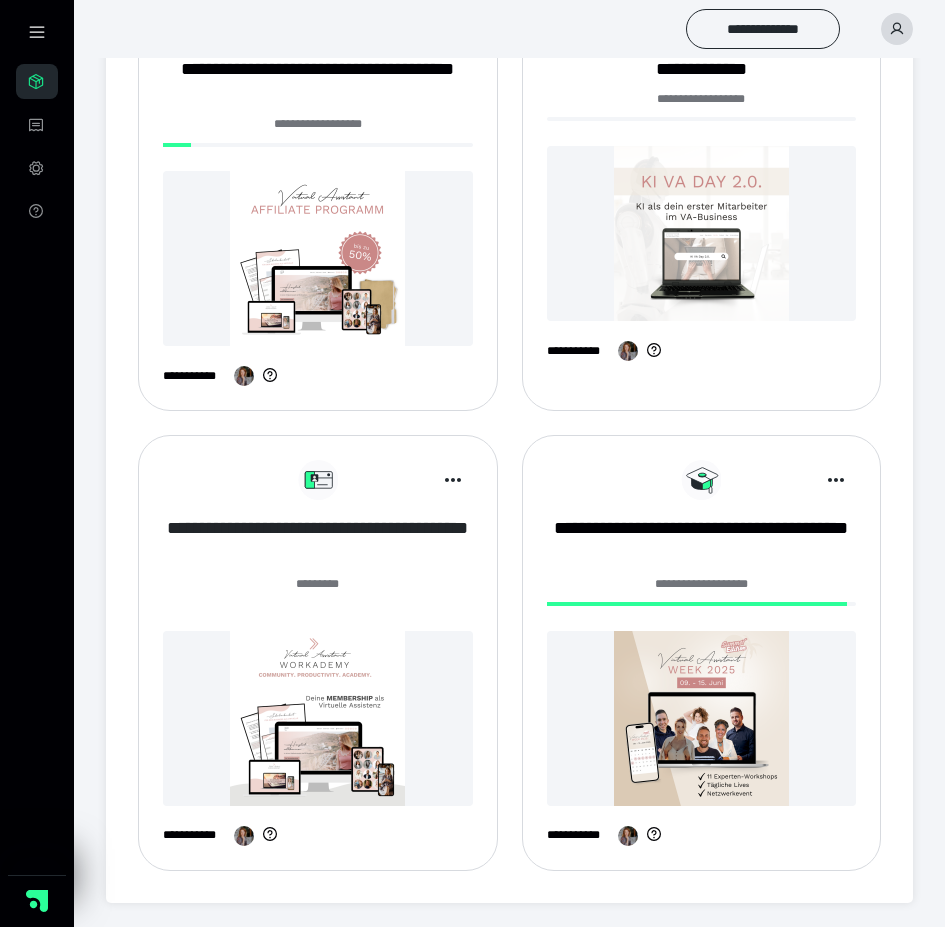 click on "**********" at bounding box center [318, 541] 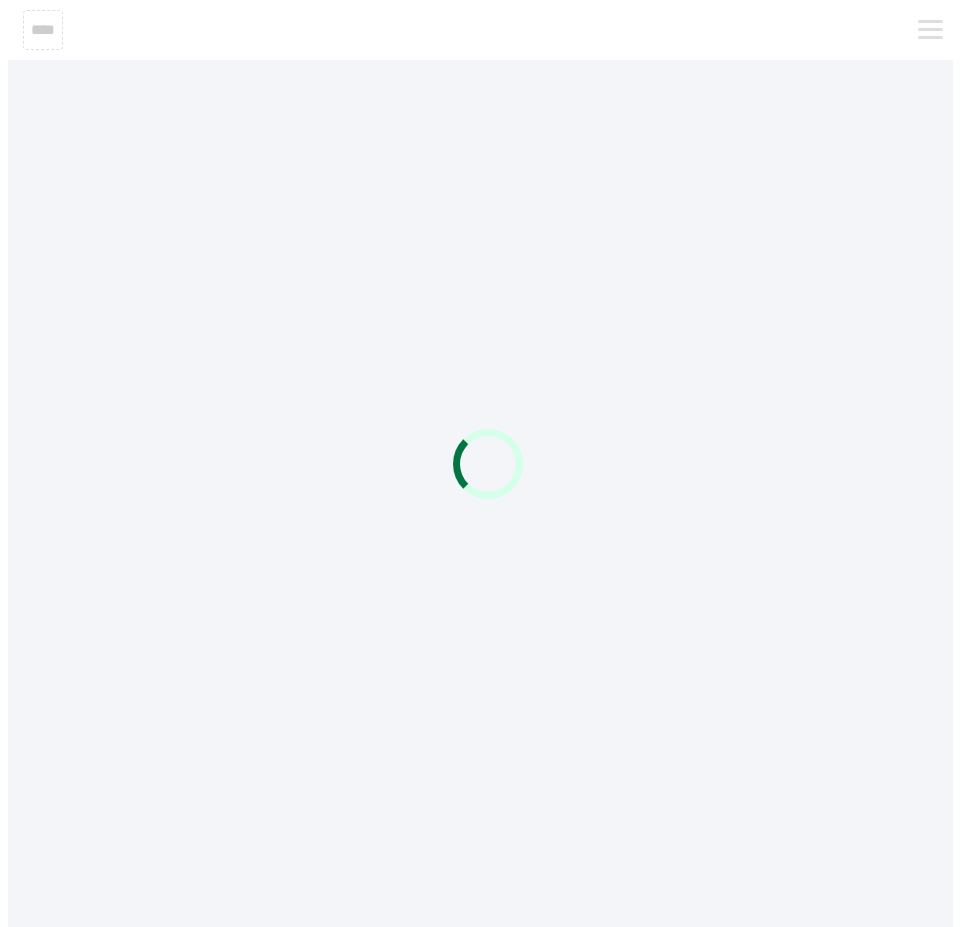 scroll, scrollTop: 0, scrollLeft: 0, axis: both 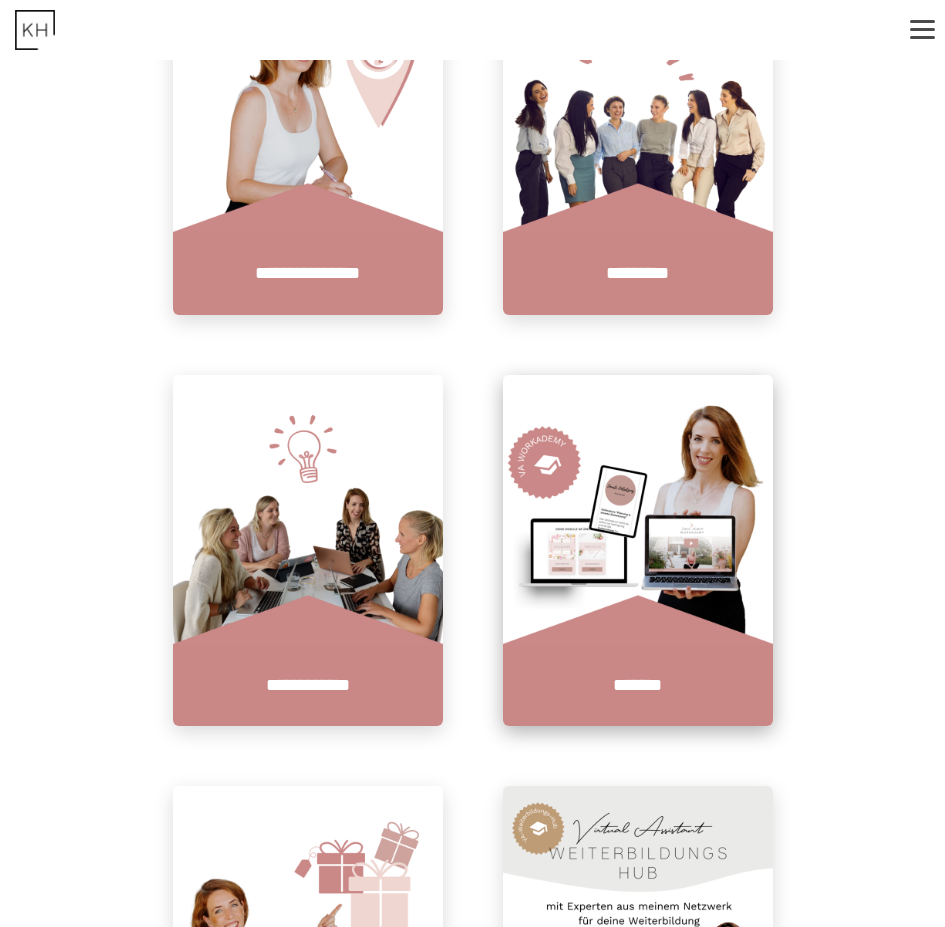 click at bounding box center [638, 510] 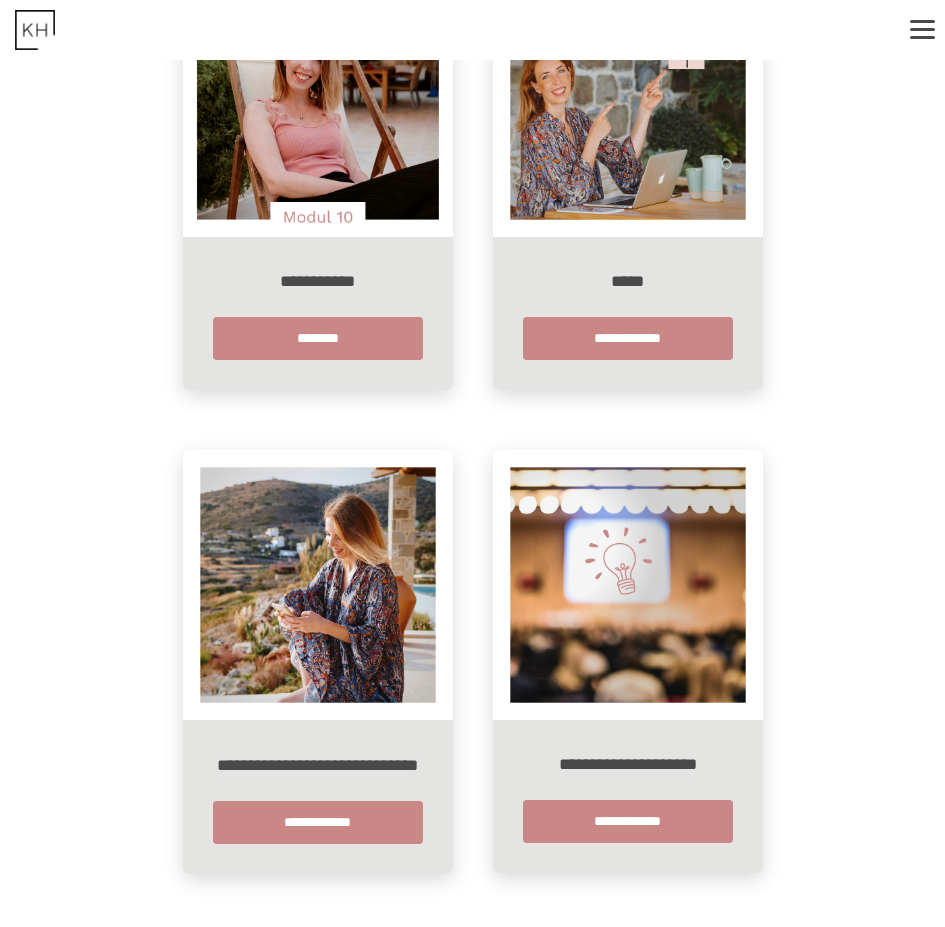scroll, scrollTop: 2831, scrollLeft: 0, axis: vertical 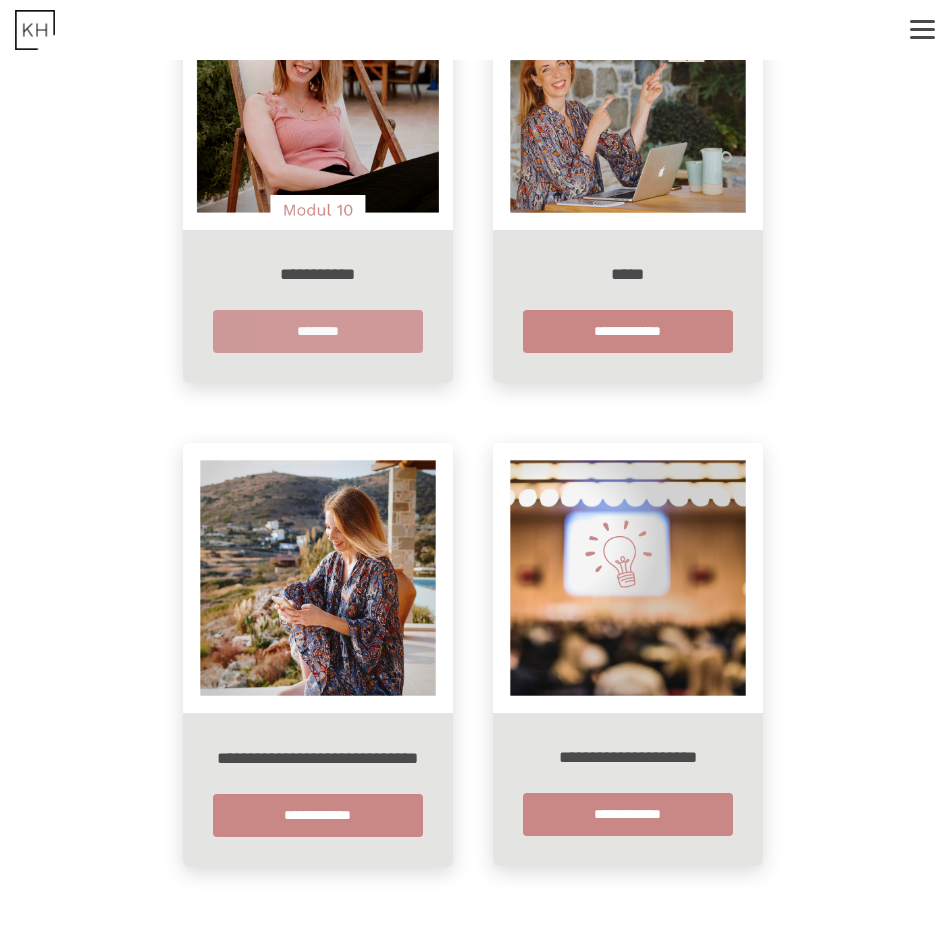 click on "********" at bounding box center (318, 331) 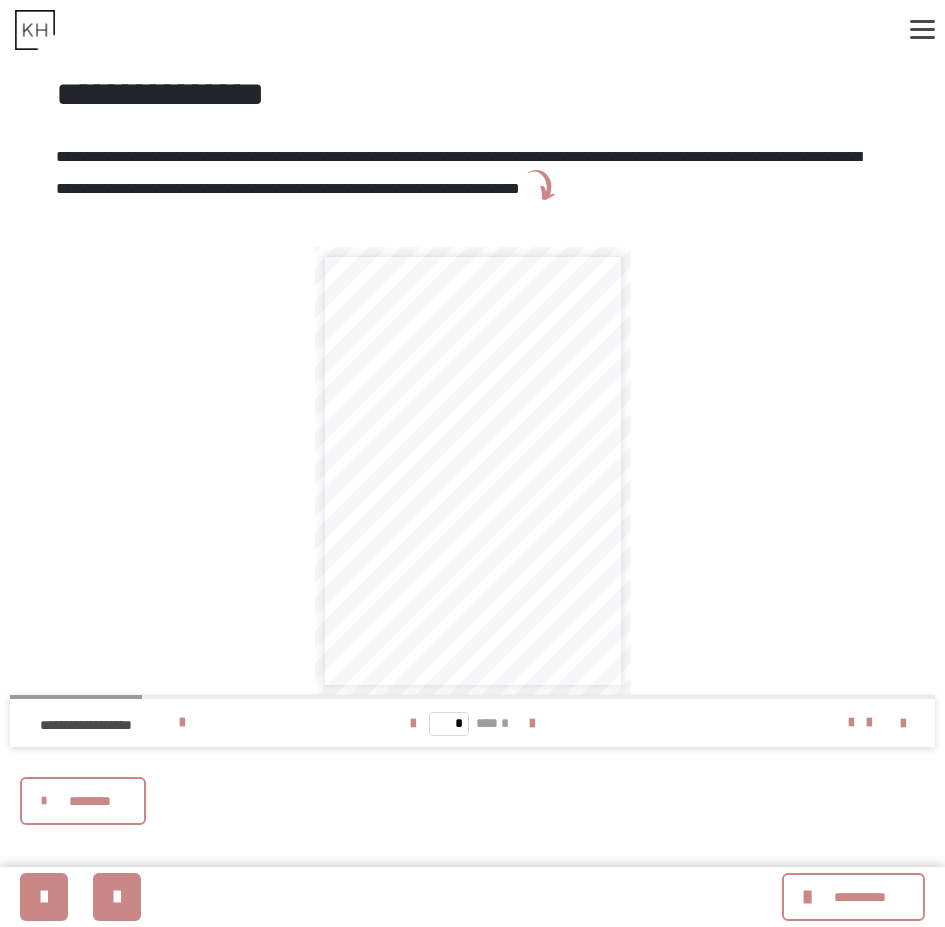 scroll, scrollTop: 320, scrollLeft: 0, axis: vertical 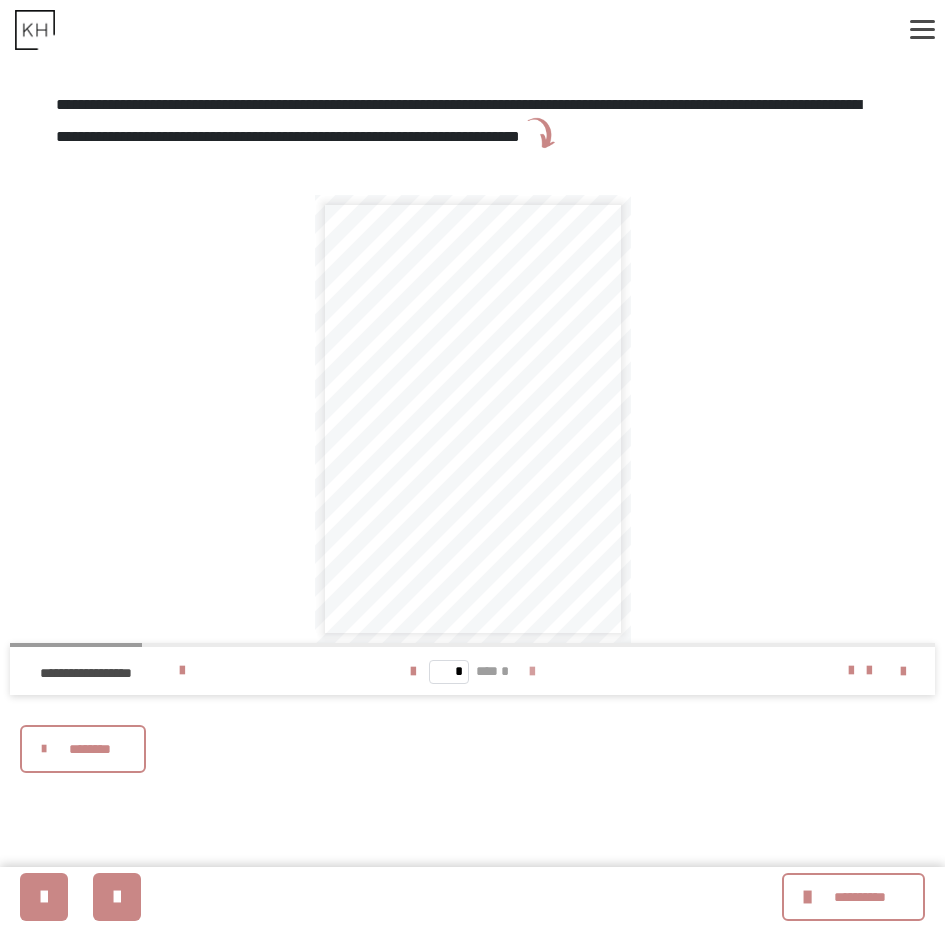 click at bounding box center [532, 672] 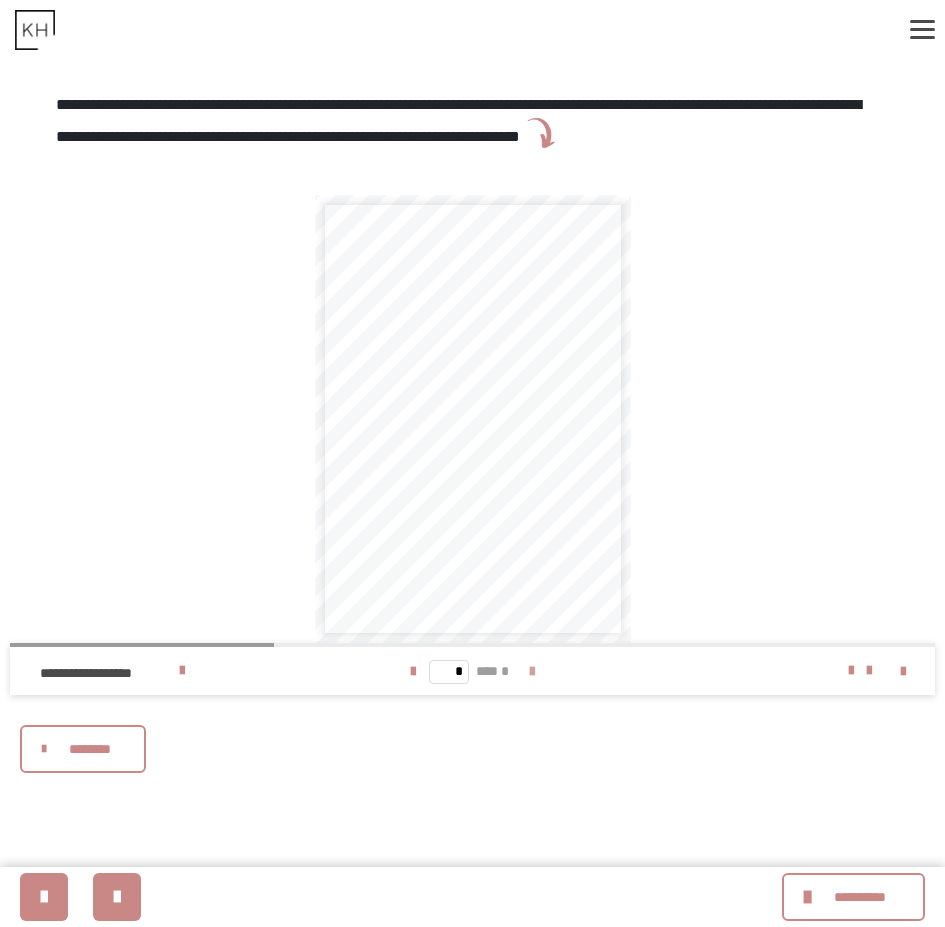 click at bounding box center [532, 672] 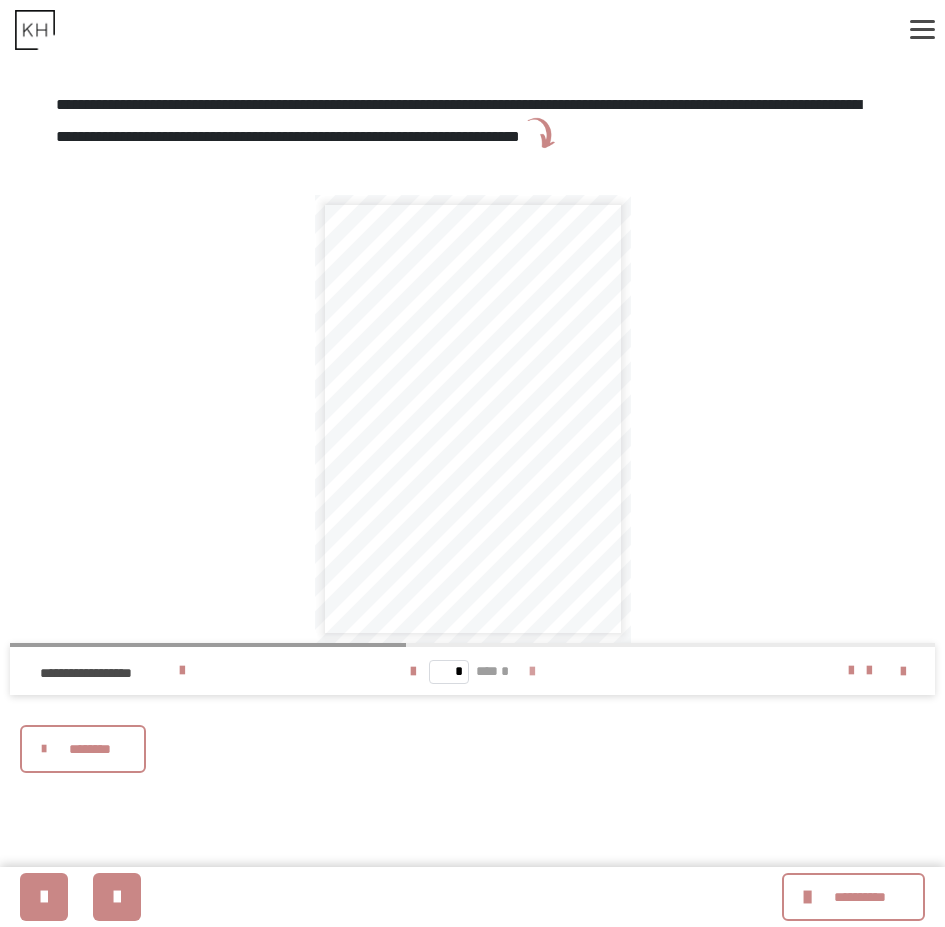 click at bounding box center [532, 672] 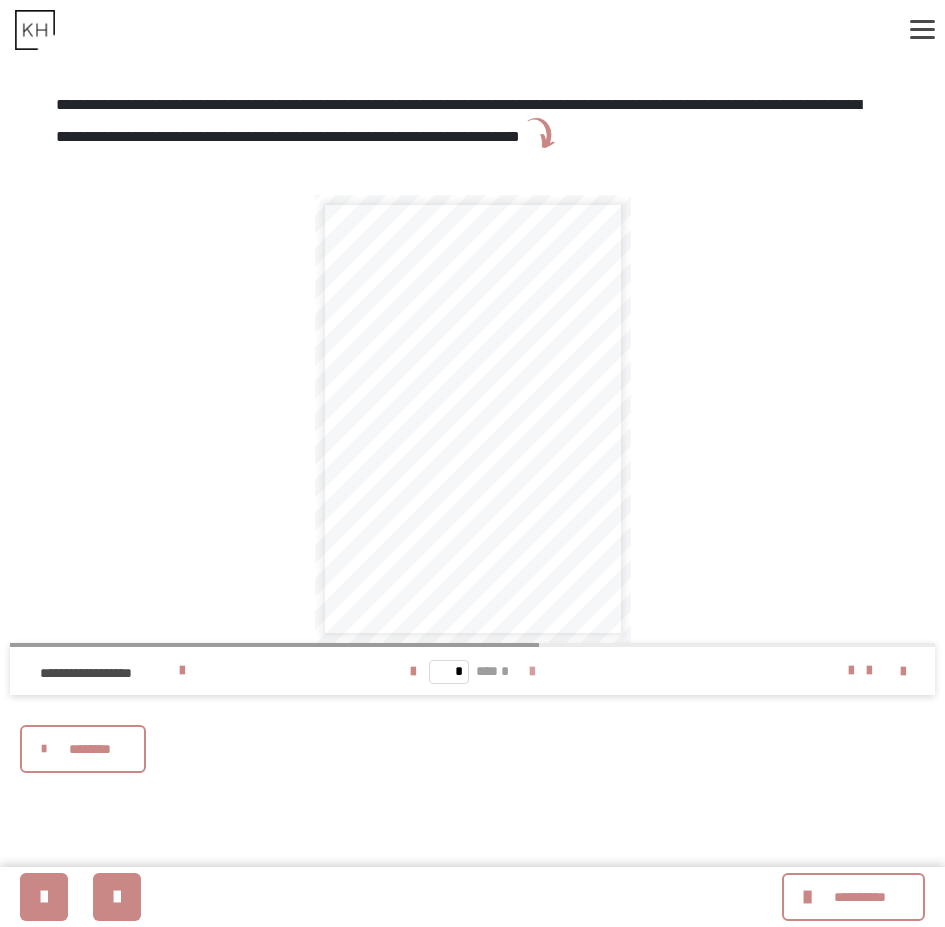 click at bounding box center [532, 672] 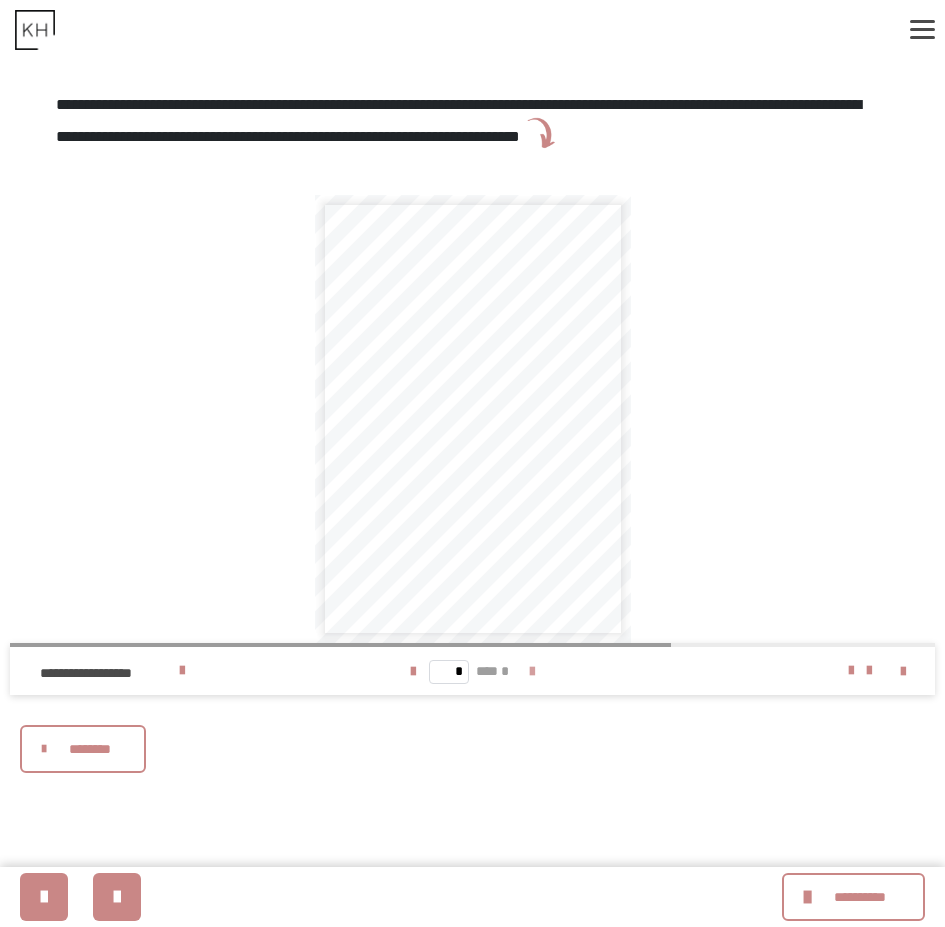 click at bounding box center (532, 672) 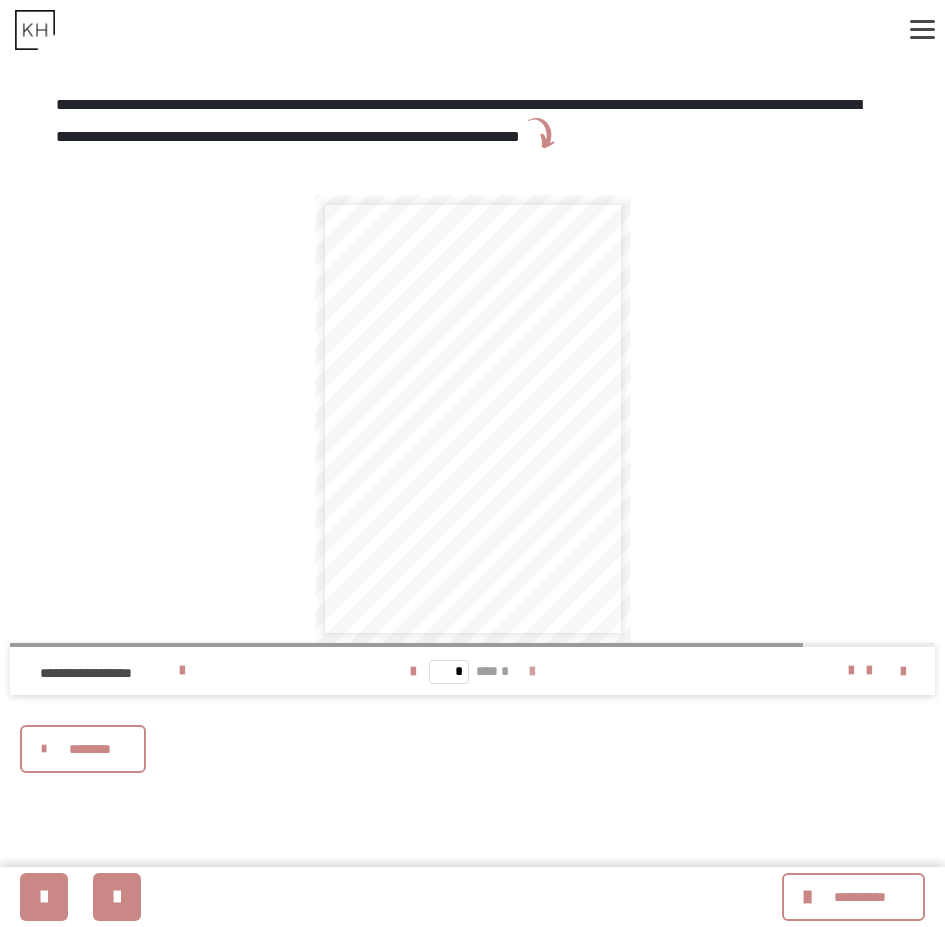 click at bounding box center (532, 672) 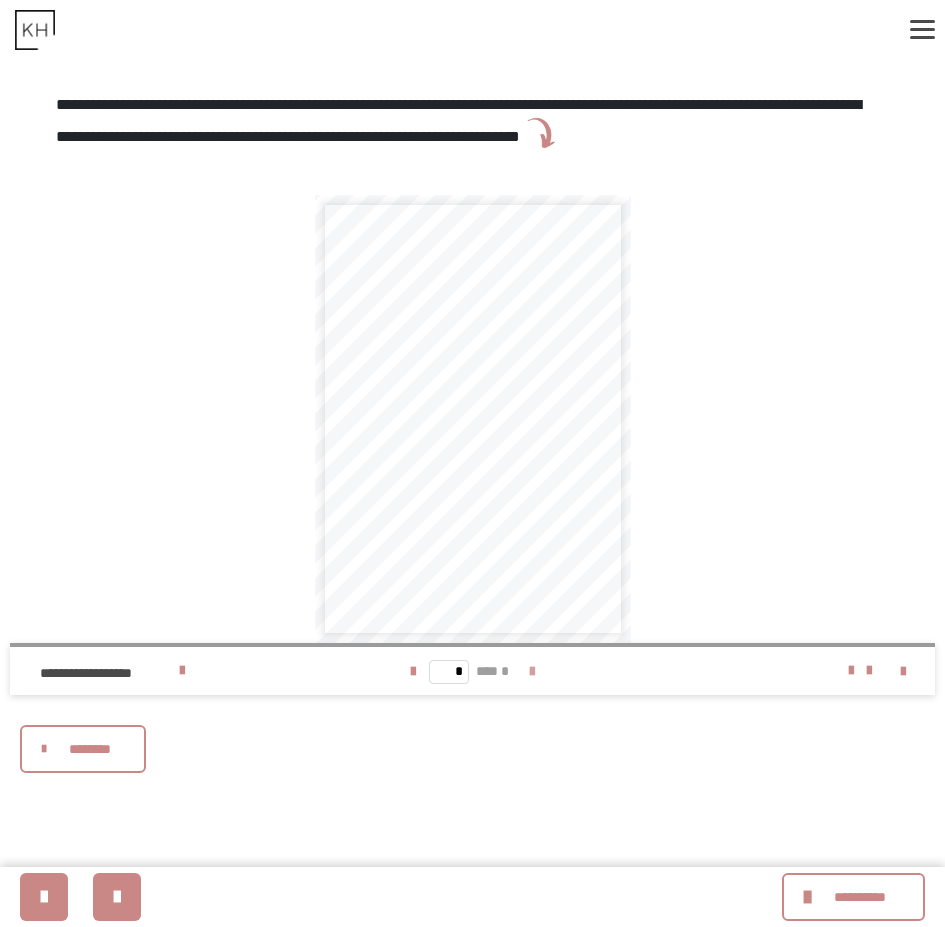 click on "* *** *" at bounding box center [472, 671] 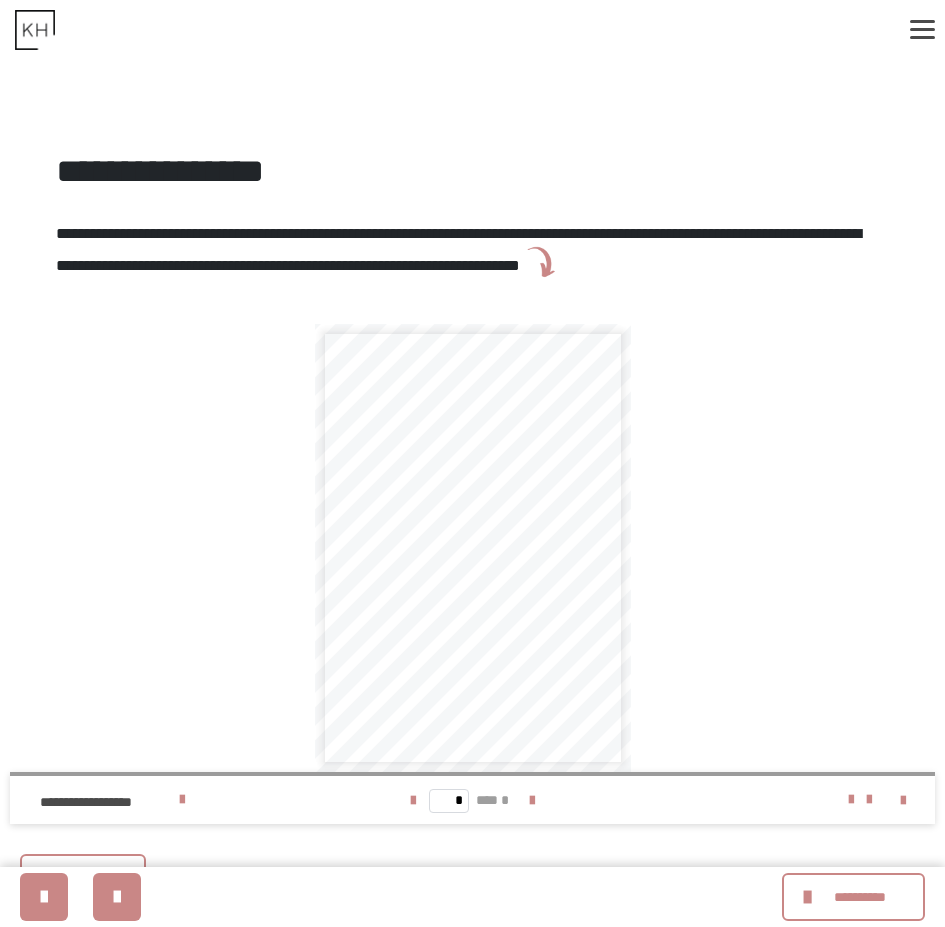 scroll, scrollTop: 0, scrollLeft: 0, axis: both 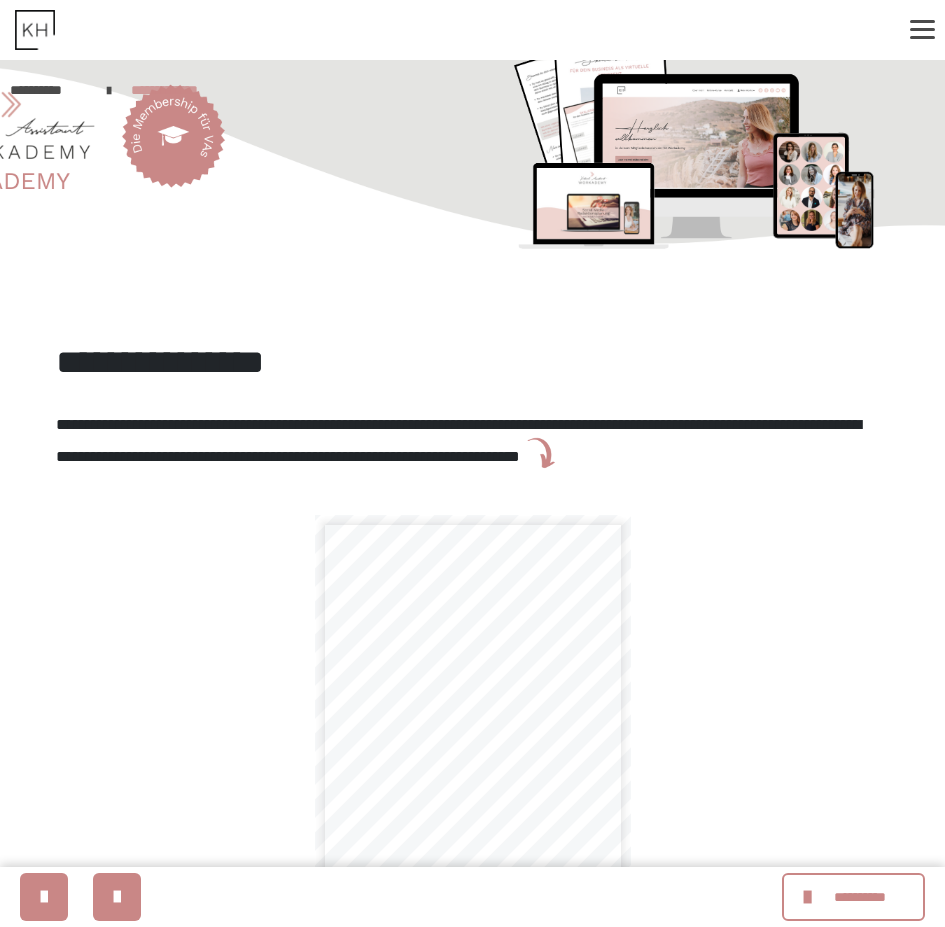 click on "**********" at bounding box center [178, 90] 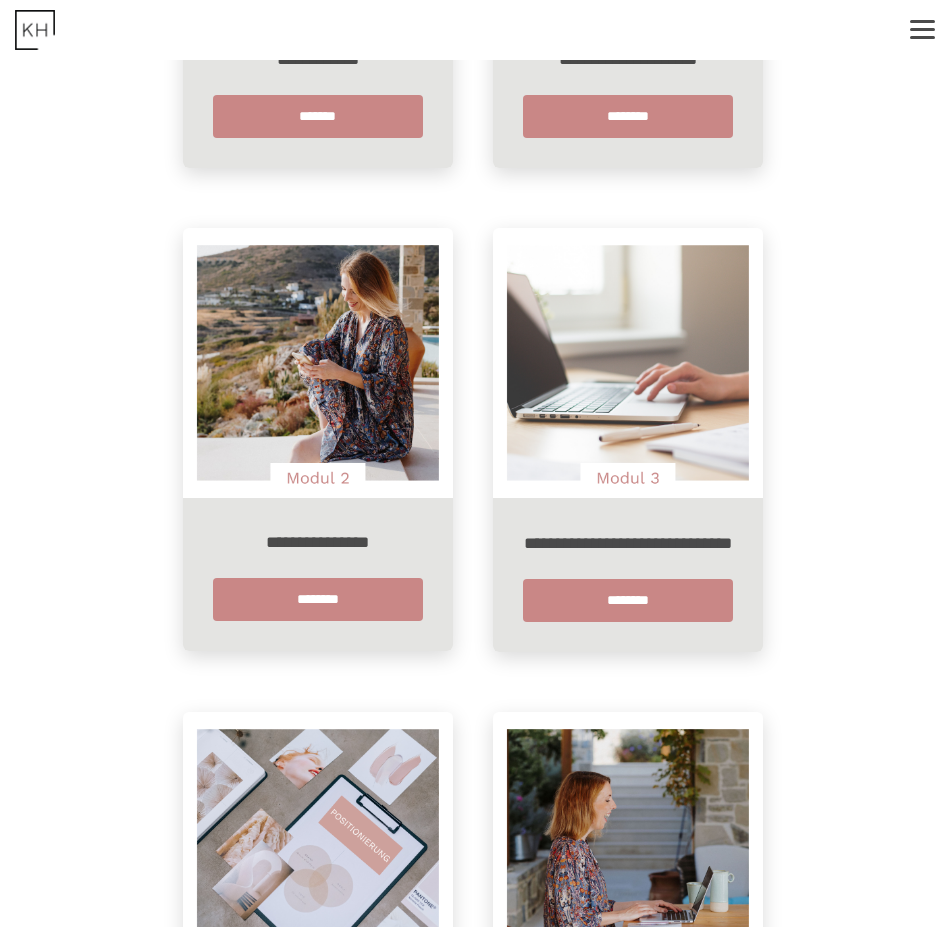 scroll, scrollTop: 800, scrollLeft: 0, axis: vertical 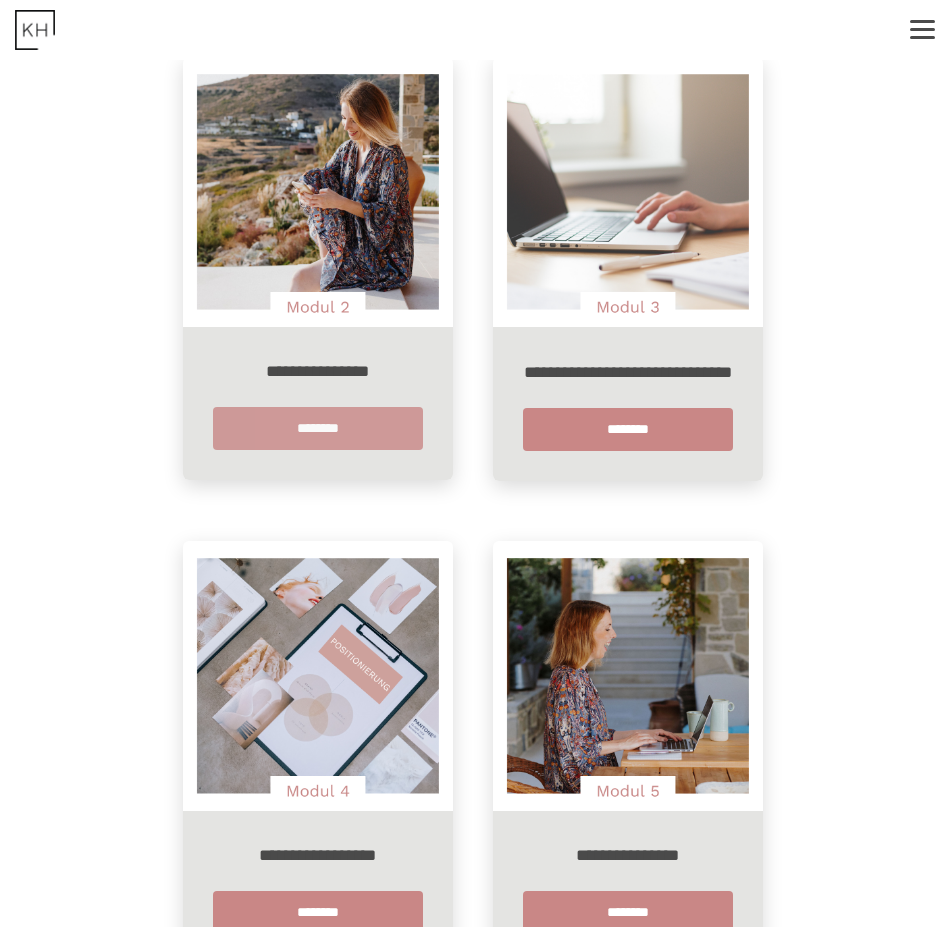 click on "********" at bounding box center [318, 428] 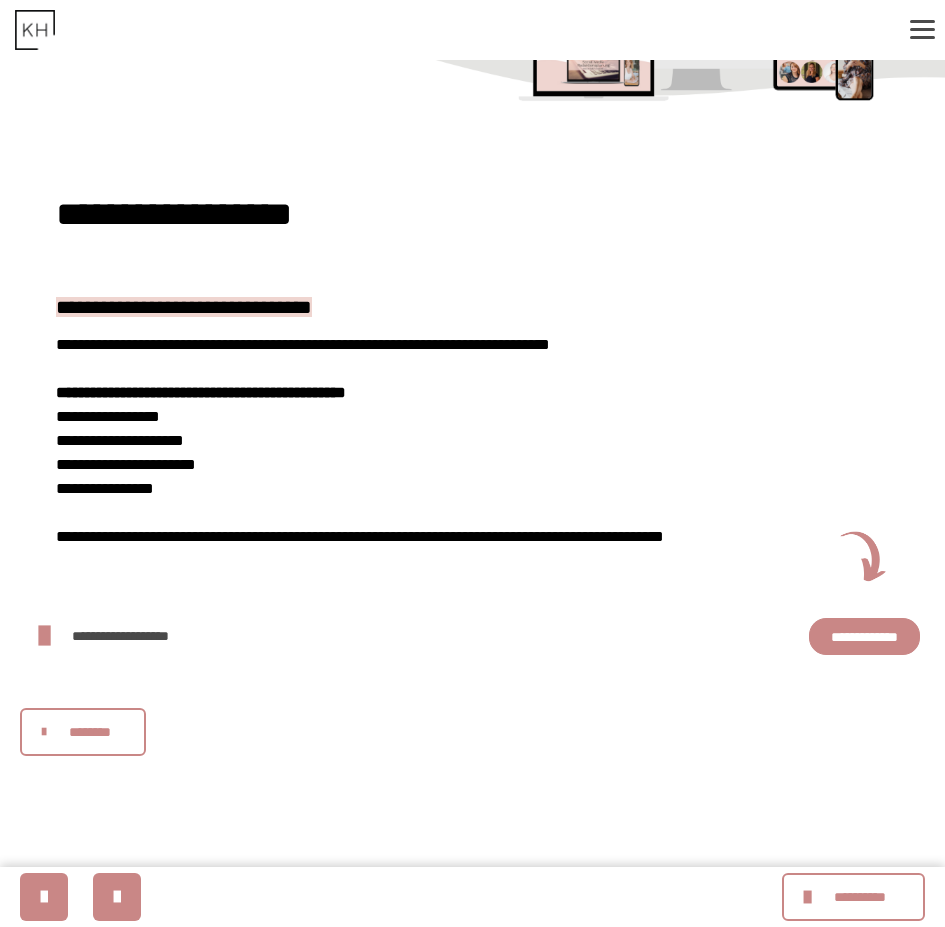 scroll, scrollTop: 0, scrollLeft: 0, axis: both 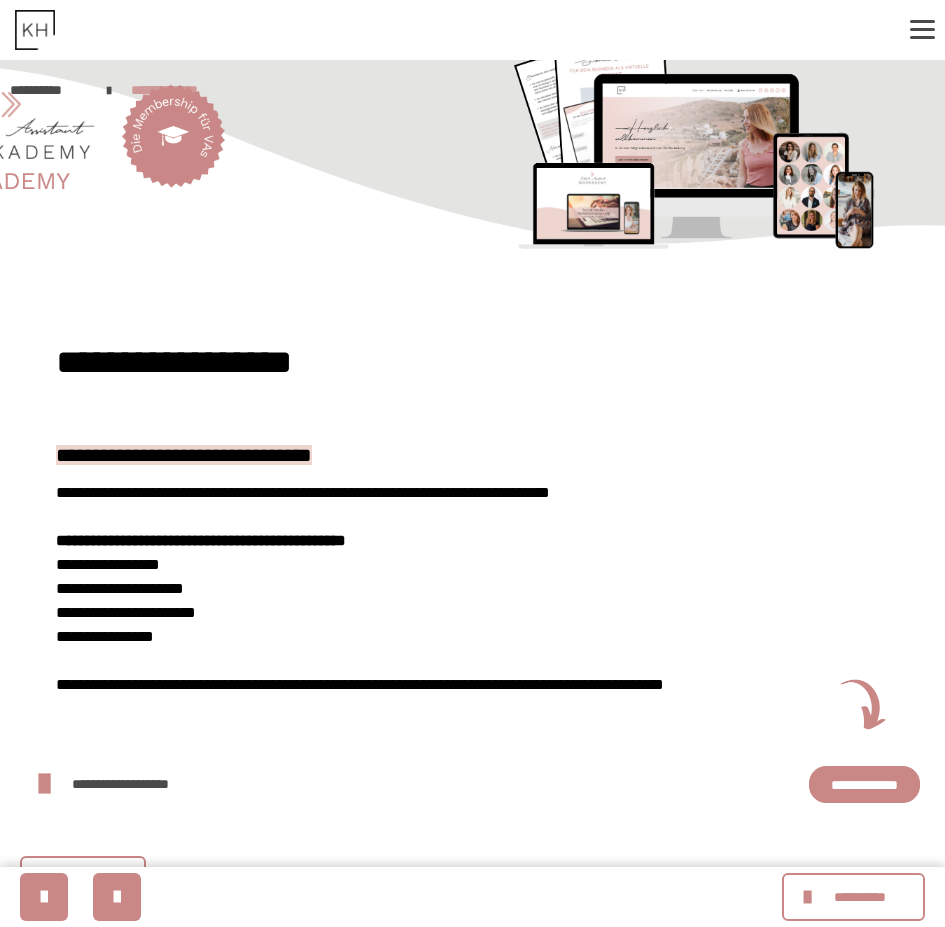 click on "**********" at bounding box center (178, 90) 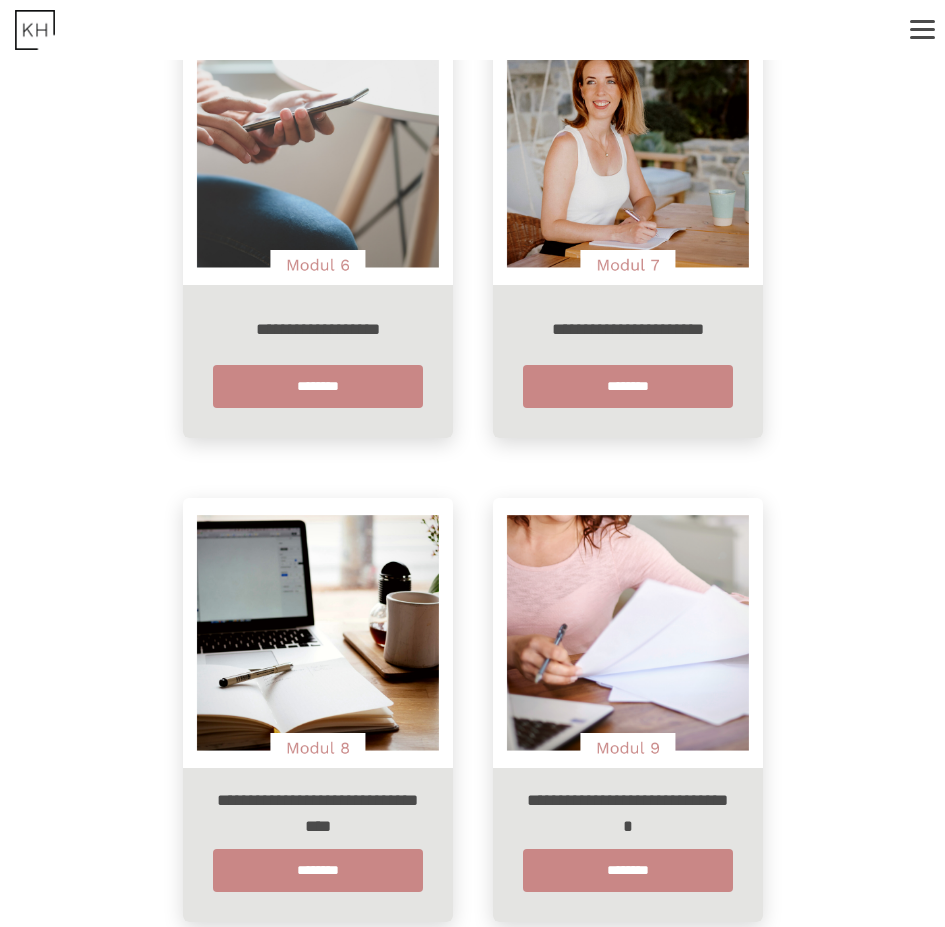 scroll, scrollTop: 2000, scrollLeft: 0, axis: vertical 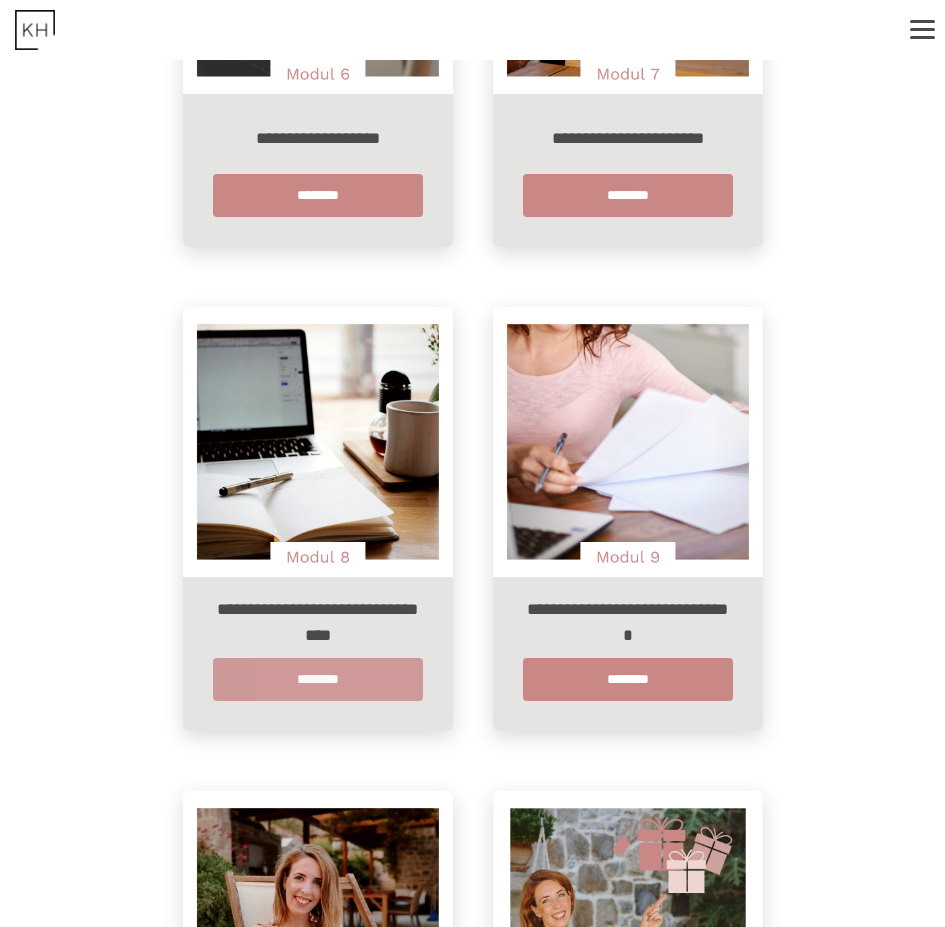 click on "********" at bounding box center (318, 679) 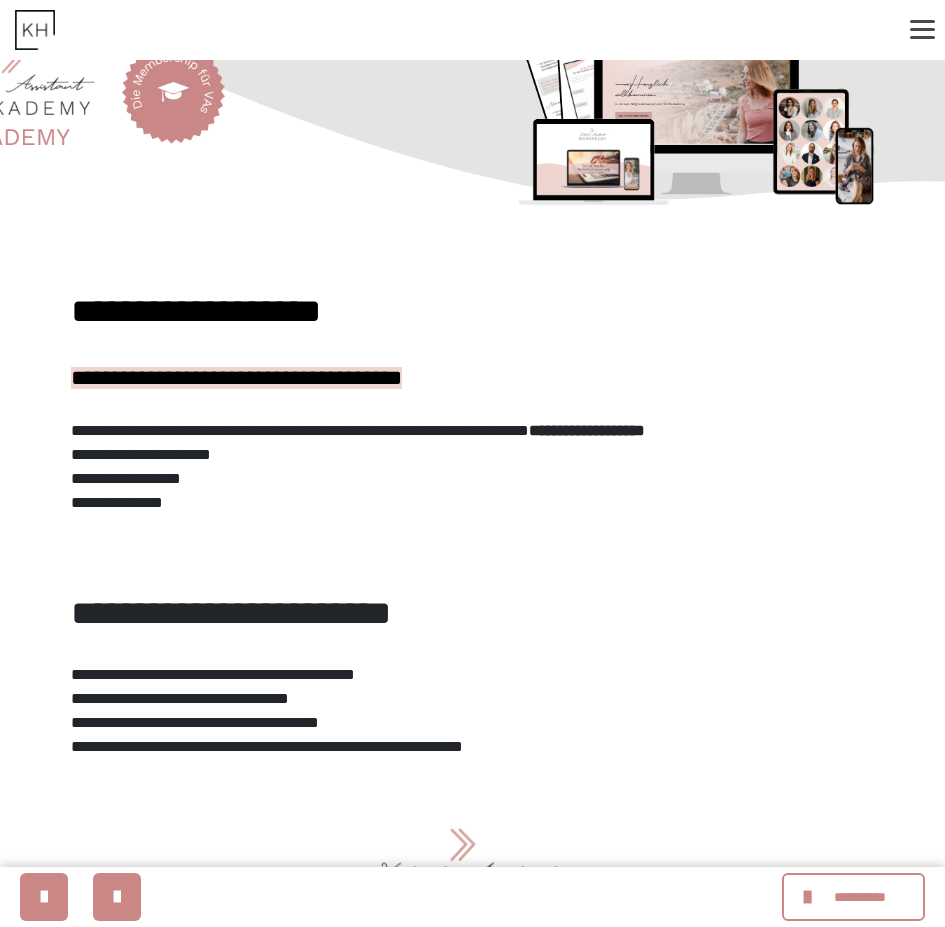 scroll, scrollTop: 0, scrollLeft: 0, axis: both 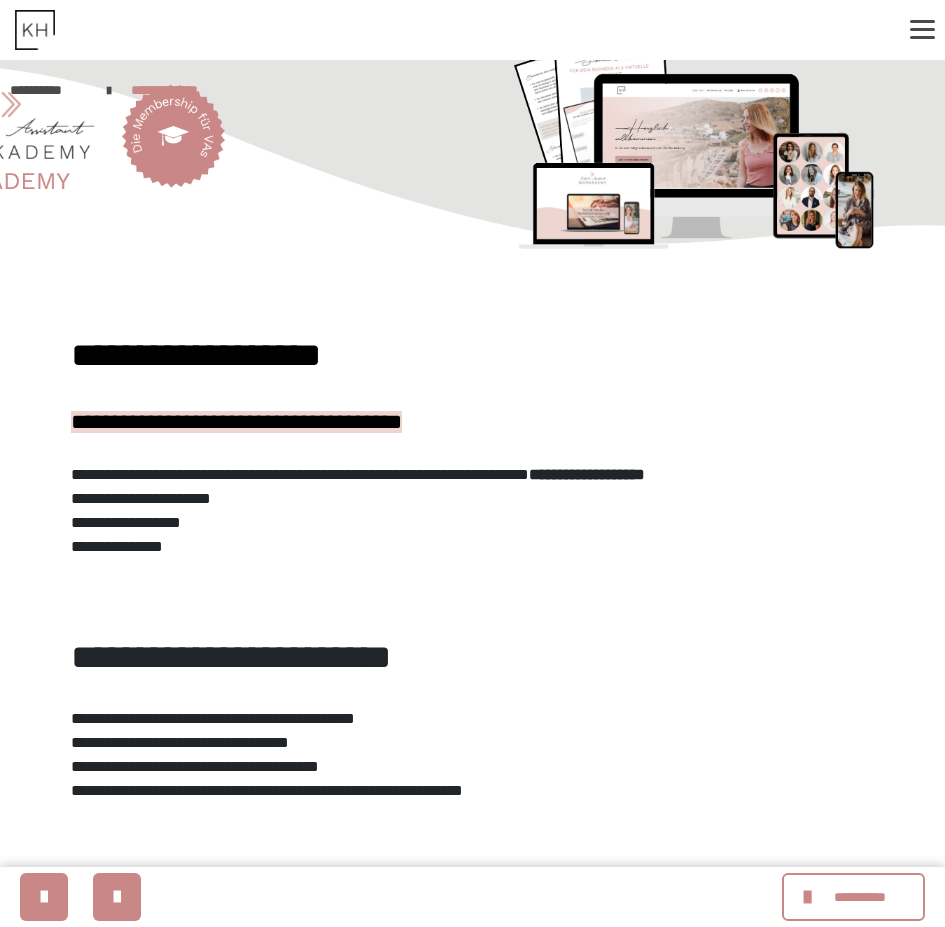 click on "**********" at bounding box center (117, 100) 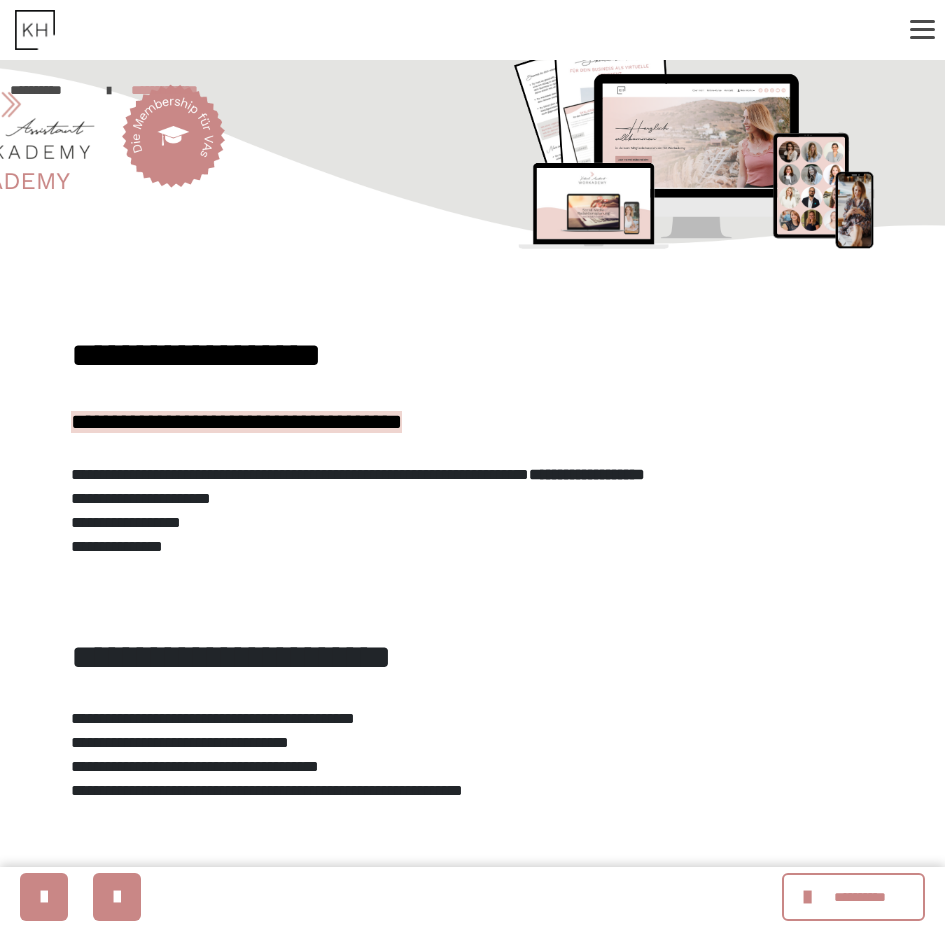 click on "**********" at bounding box center [178, 90] 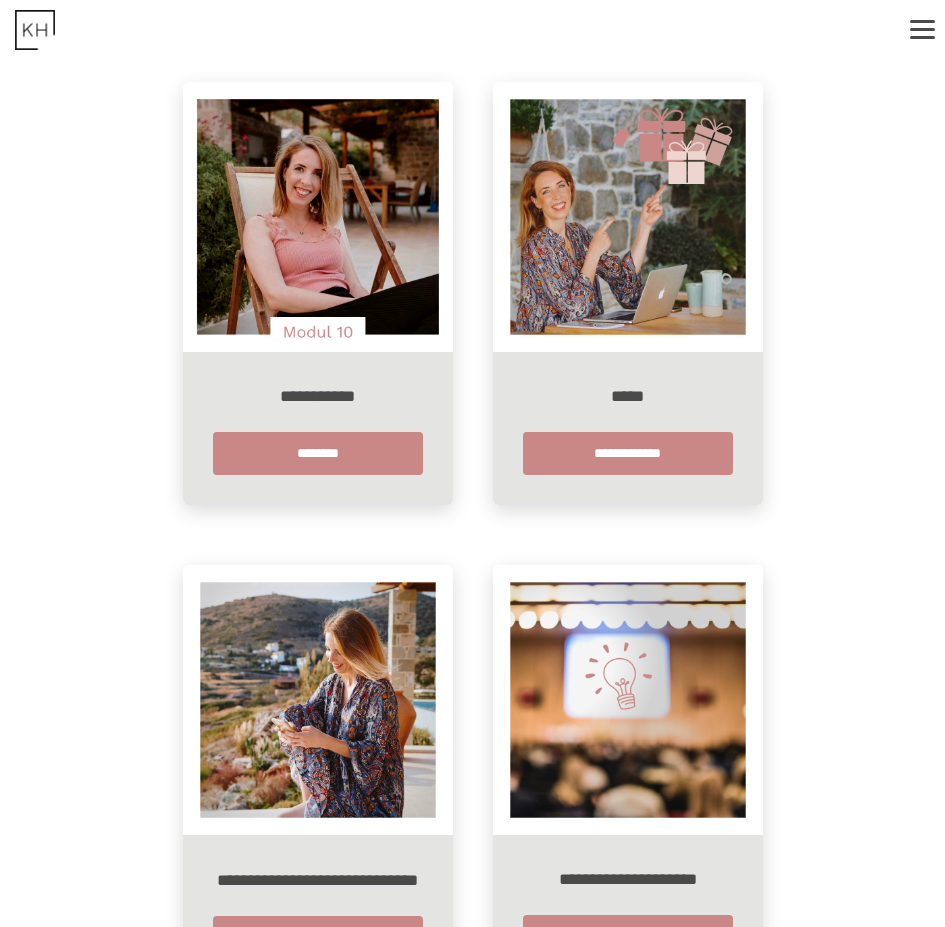 scroll, scrollTop: 2831, scrollLeft: 0, axis: vertical 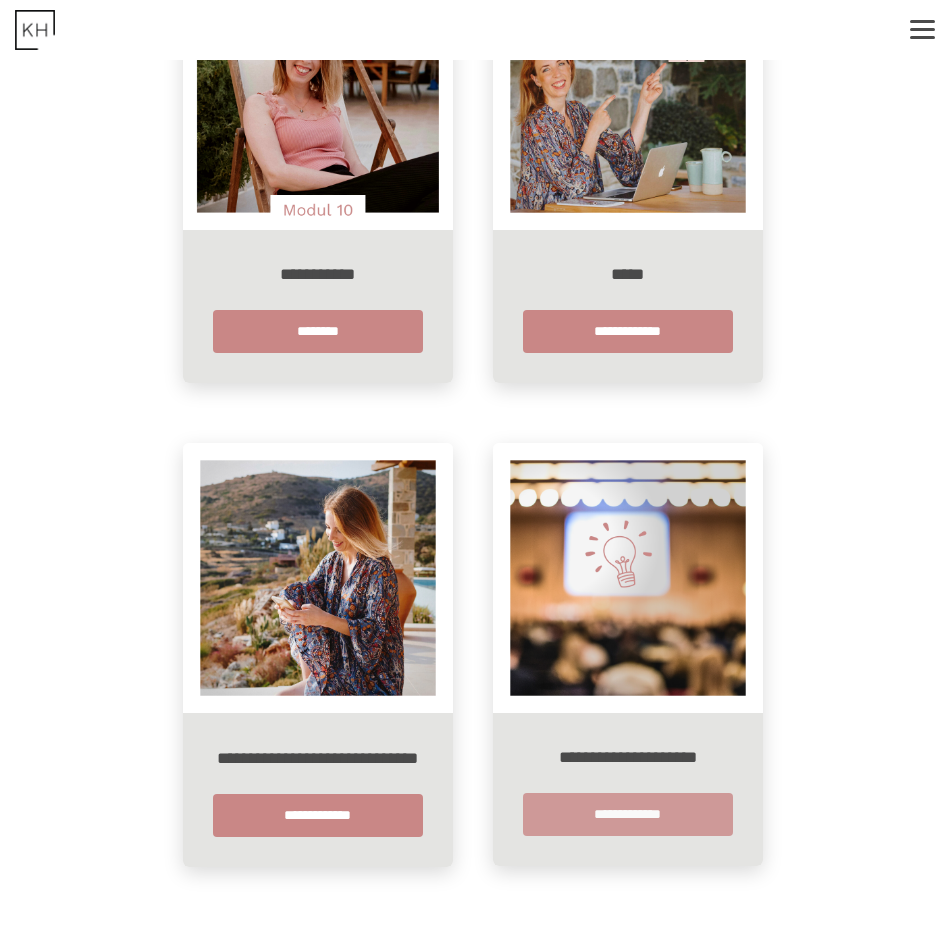 click on "**********" at bounding box center (628, 814) 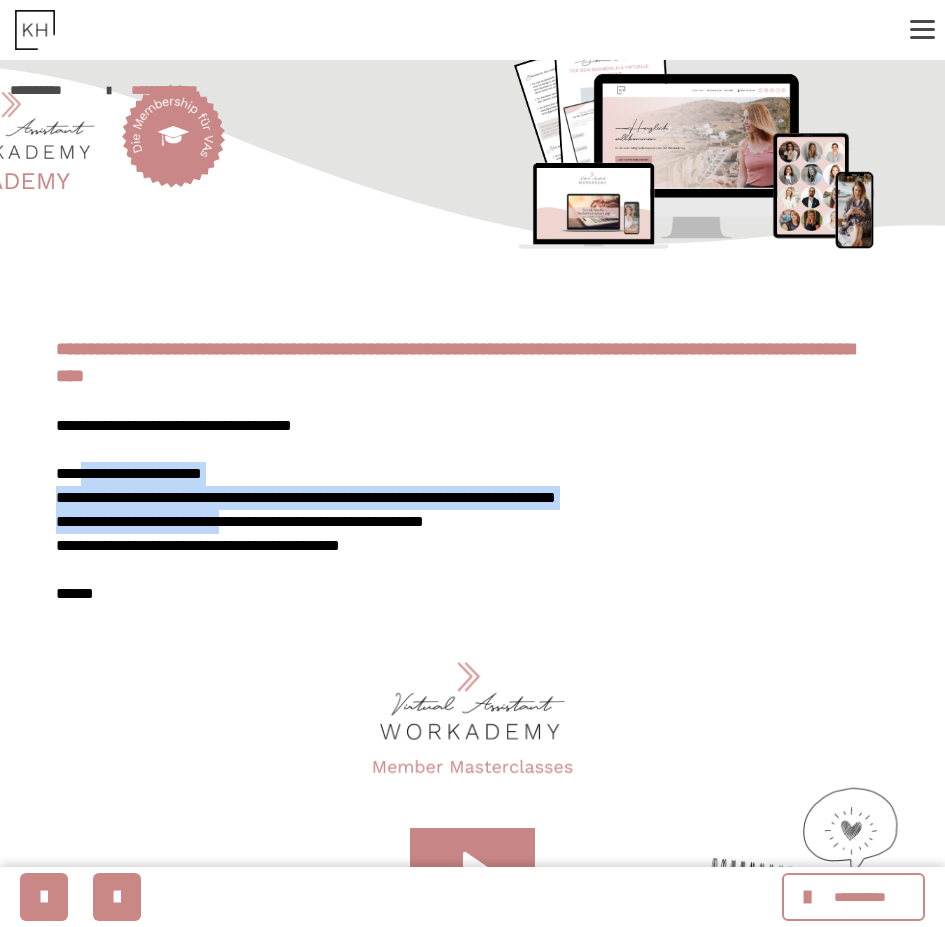 drag, startPoint x: 95, startPoint y: 474, endPoint x: 288, endPoint y: 520, distance: 198.40614 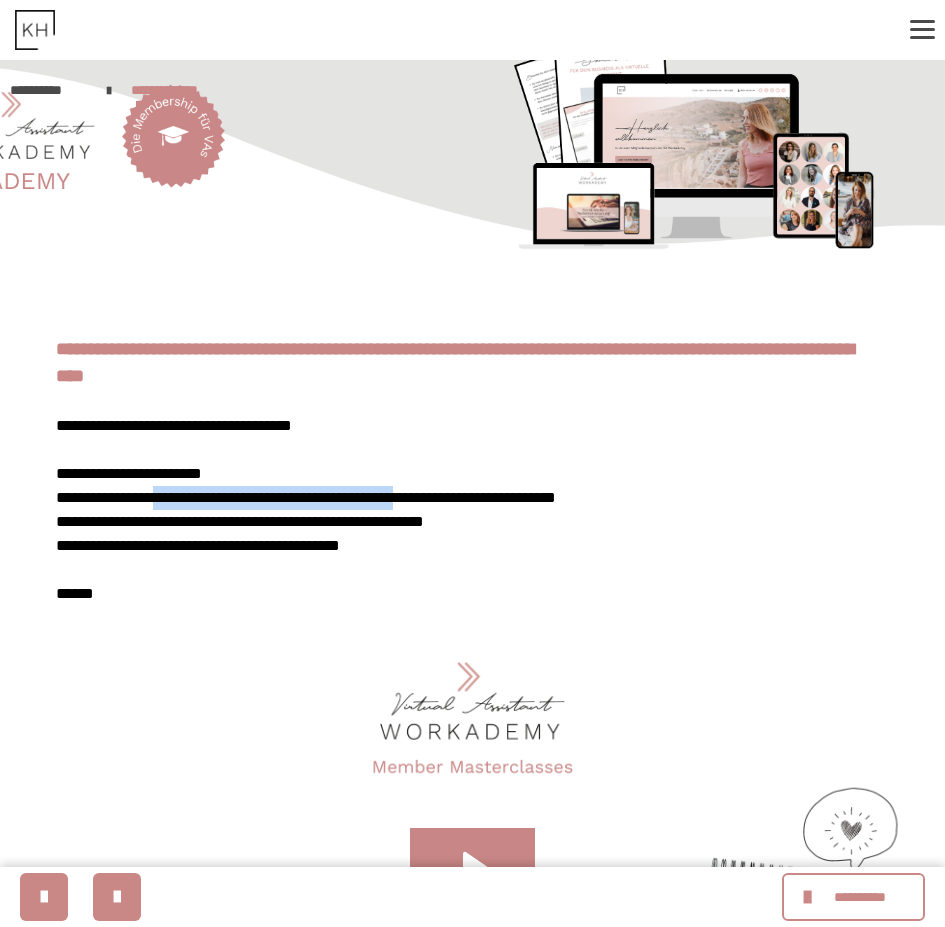 drag, startPoint x: 180, startPoint y: 499, endPoint x: 501, endPoint y: 500, distance: 321.00156 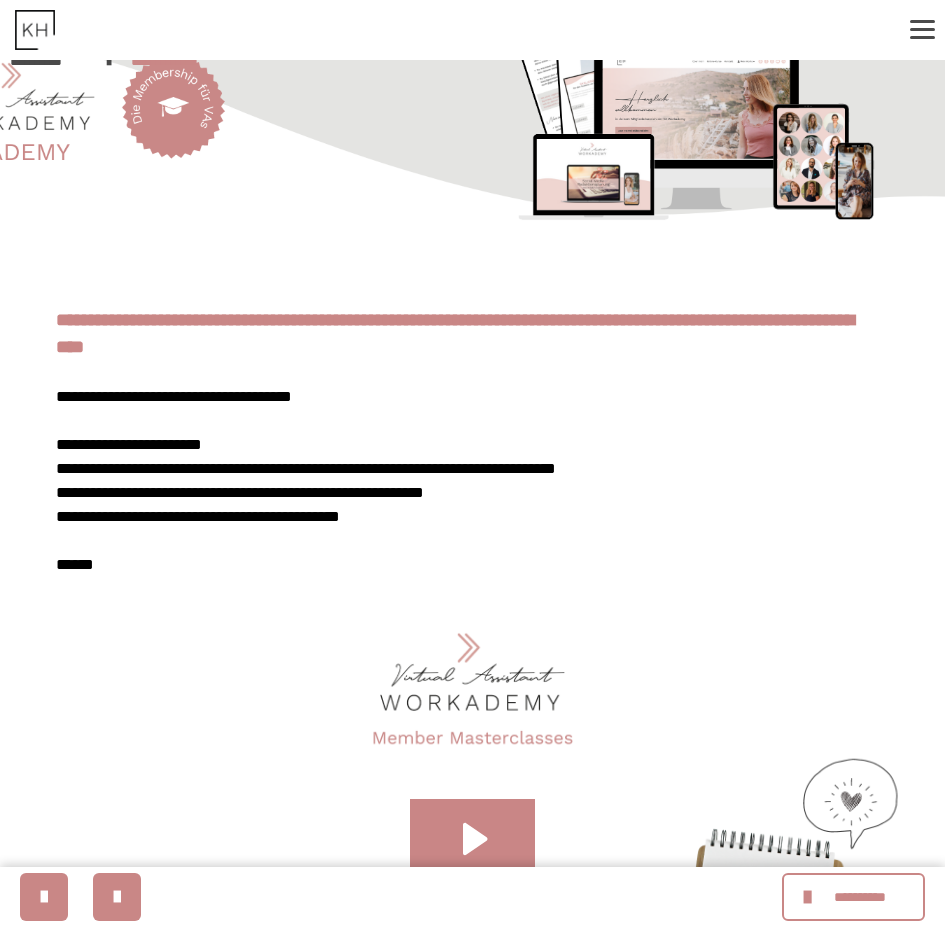 scroll, scrollTop: 0, scrollLeft: 0, axis: both 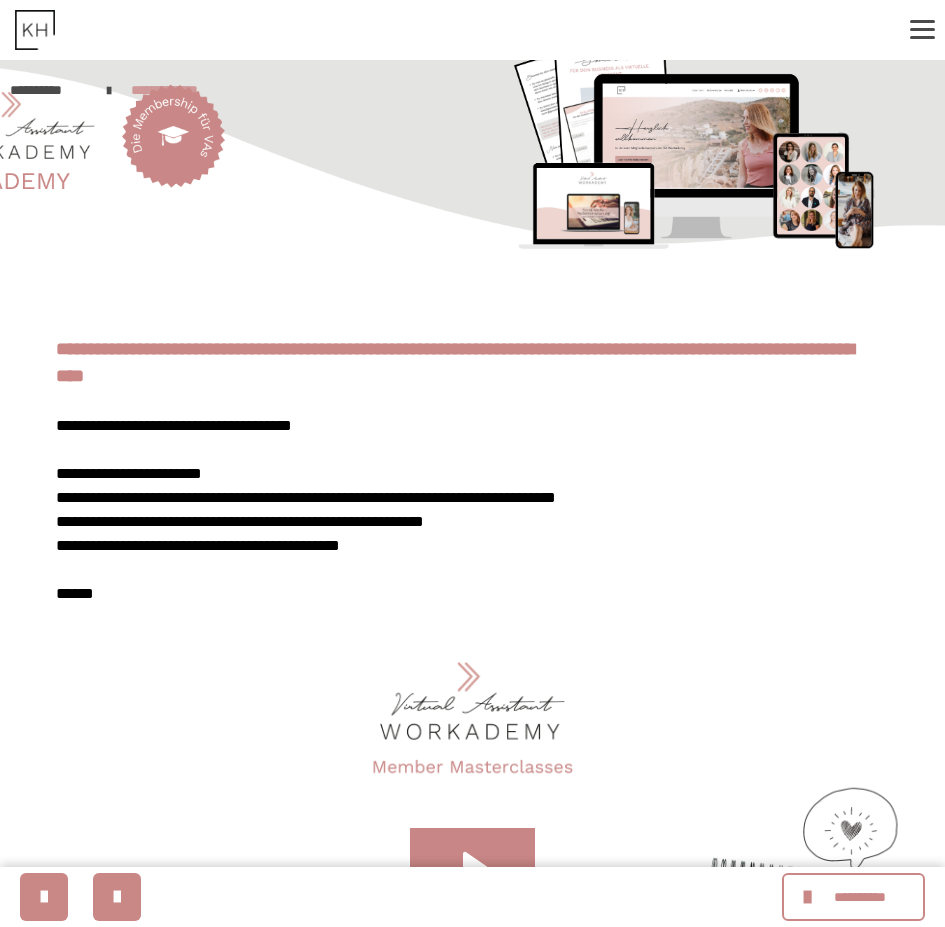 click on "**********" at bounding box center [178, 90] 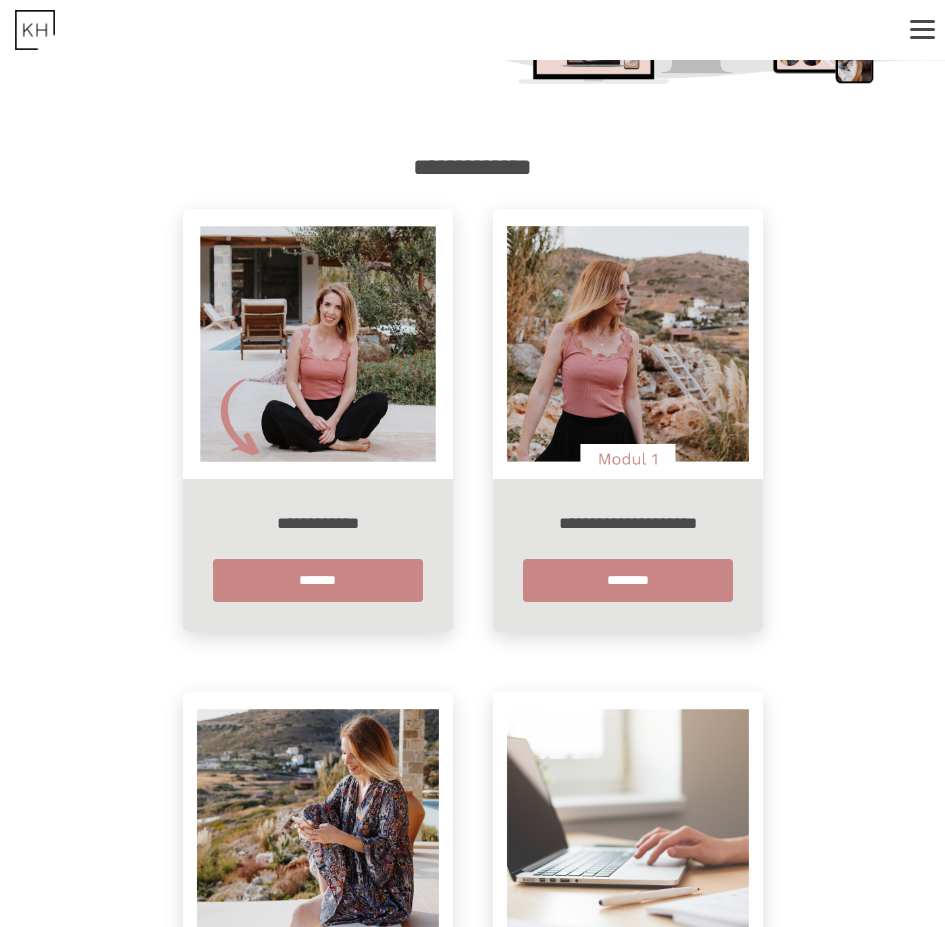 scroll, scrollTop: 0, scrollLeft: 0, axis: both 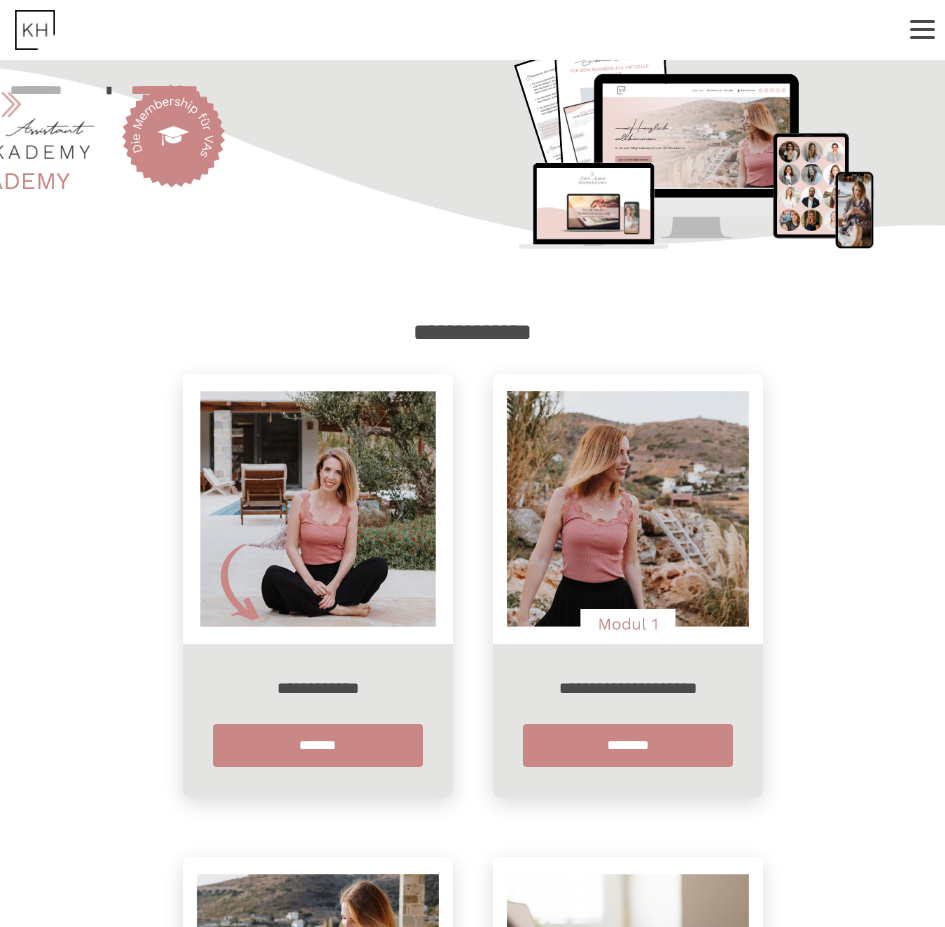 click on "**********" at bounding box center (48, 90) 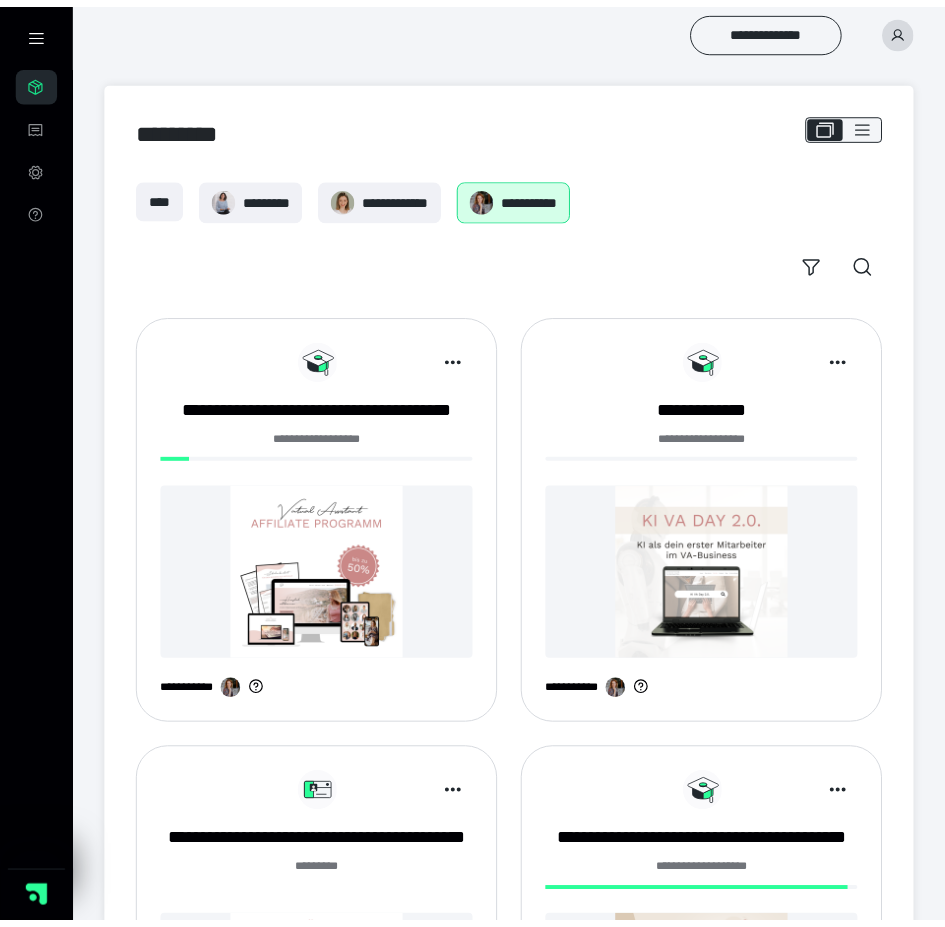 scroll, scrollTop: 0, scrollLeft: 0, axis: both 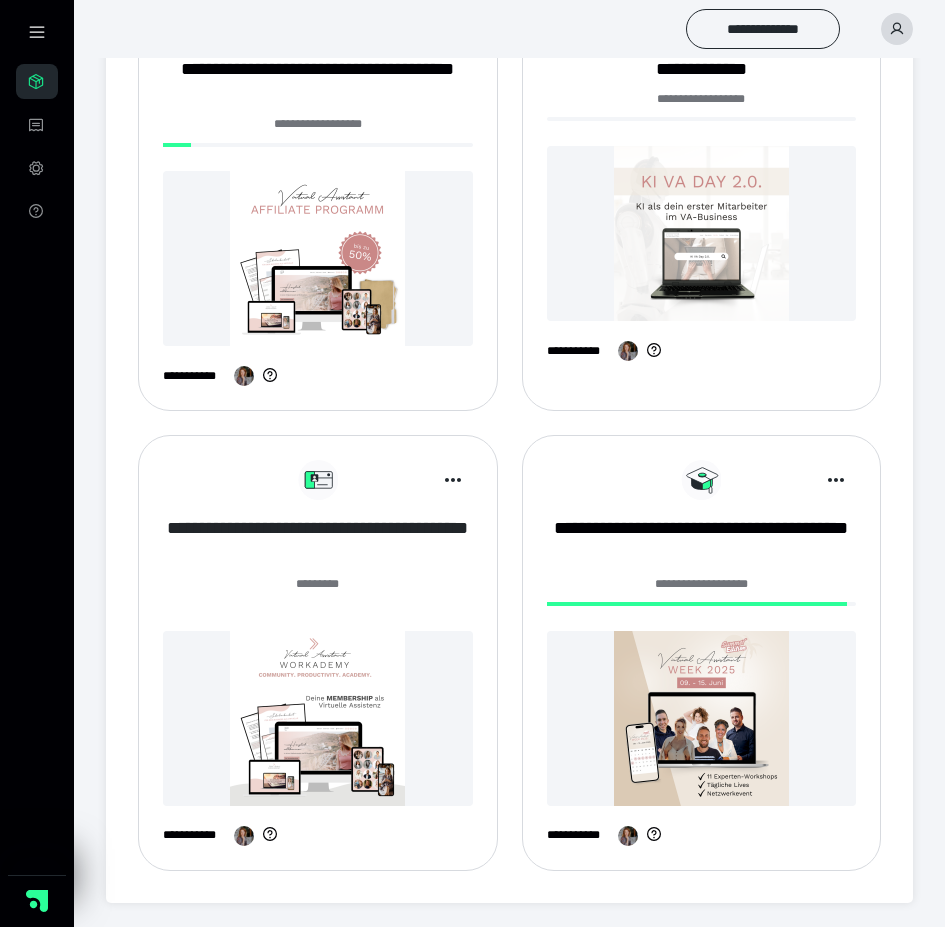 click on "**********" at bounding box center [318, 541] 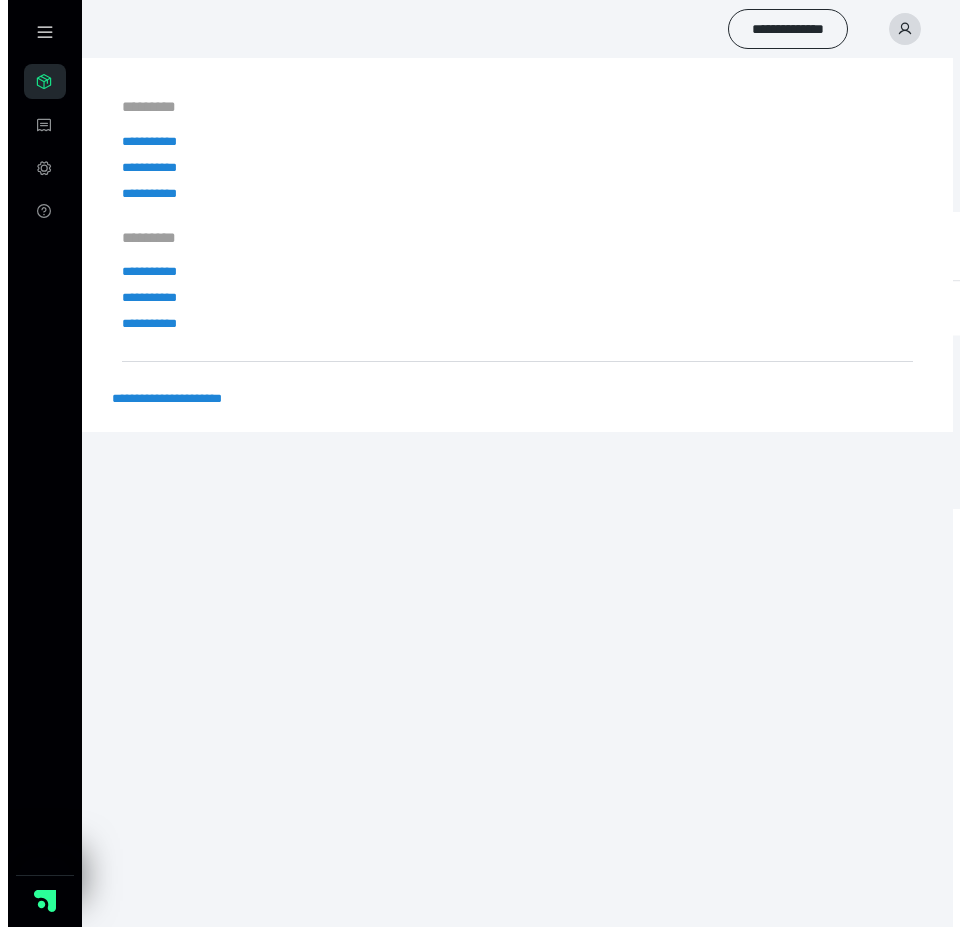 scroll, scrollTop: 0, scrollLeft: 0, axis: both 